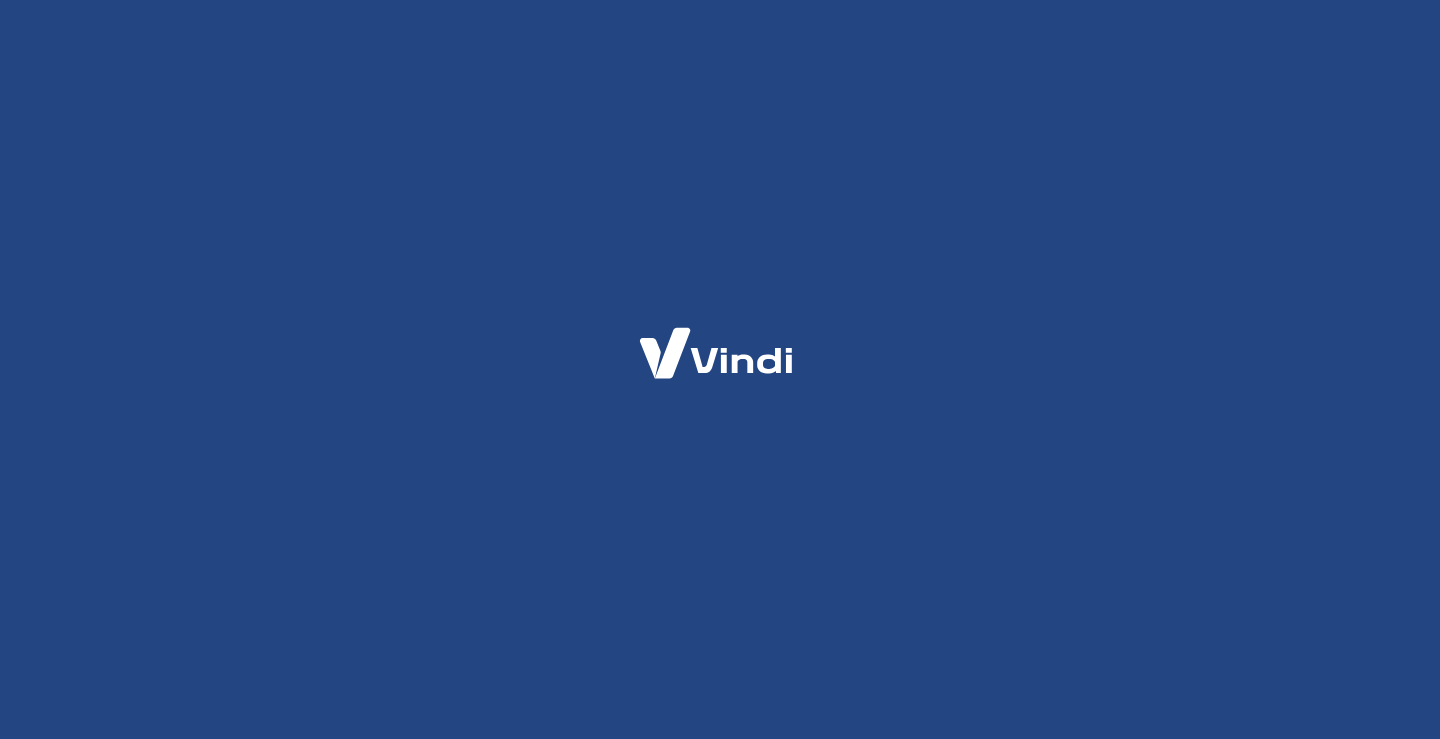 scroll, scrollTop: 0, scrollLeft: 0, axis: both 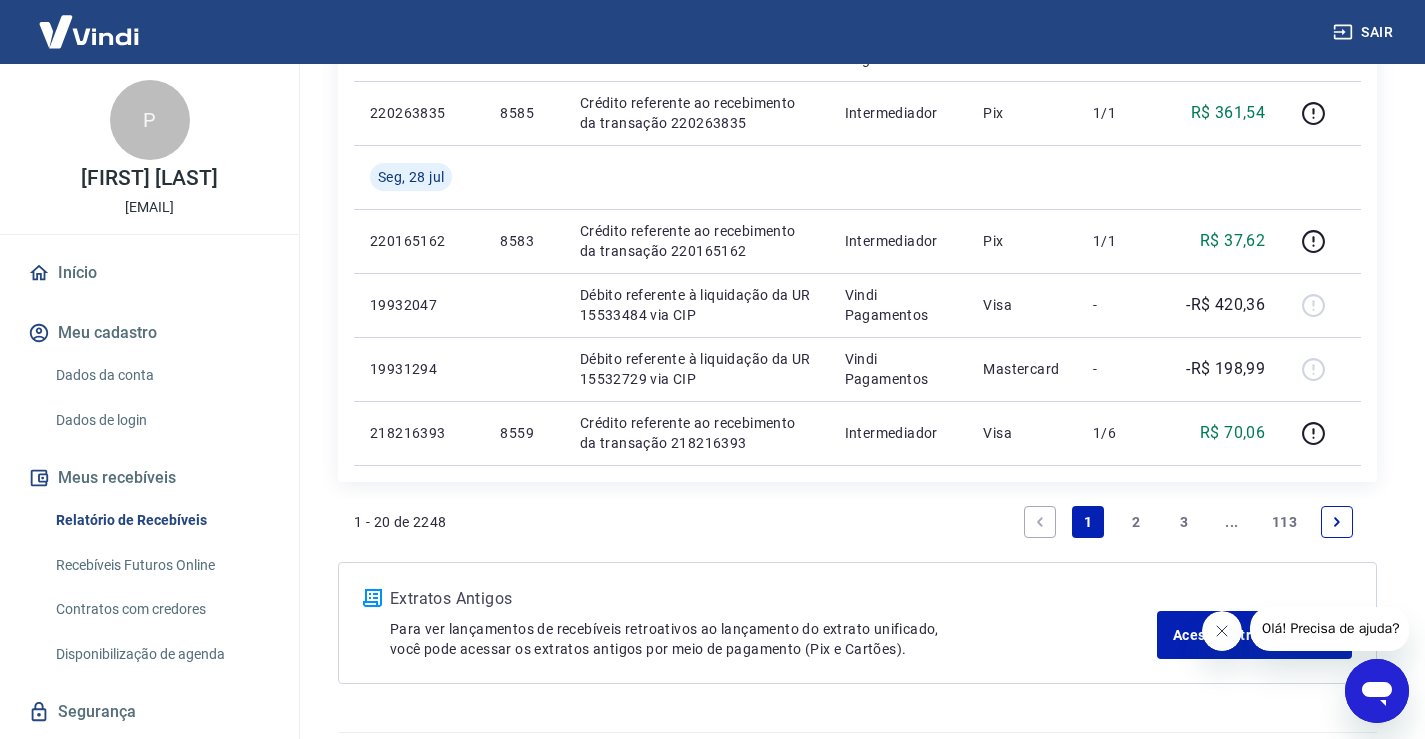 click on "3" at bounding box center [1184, 522] 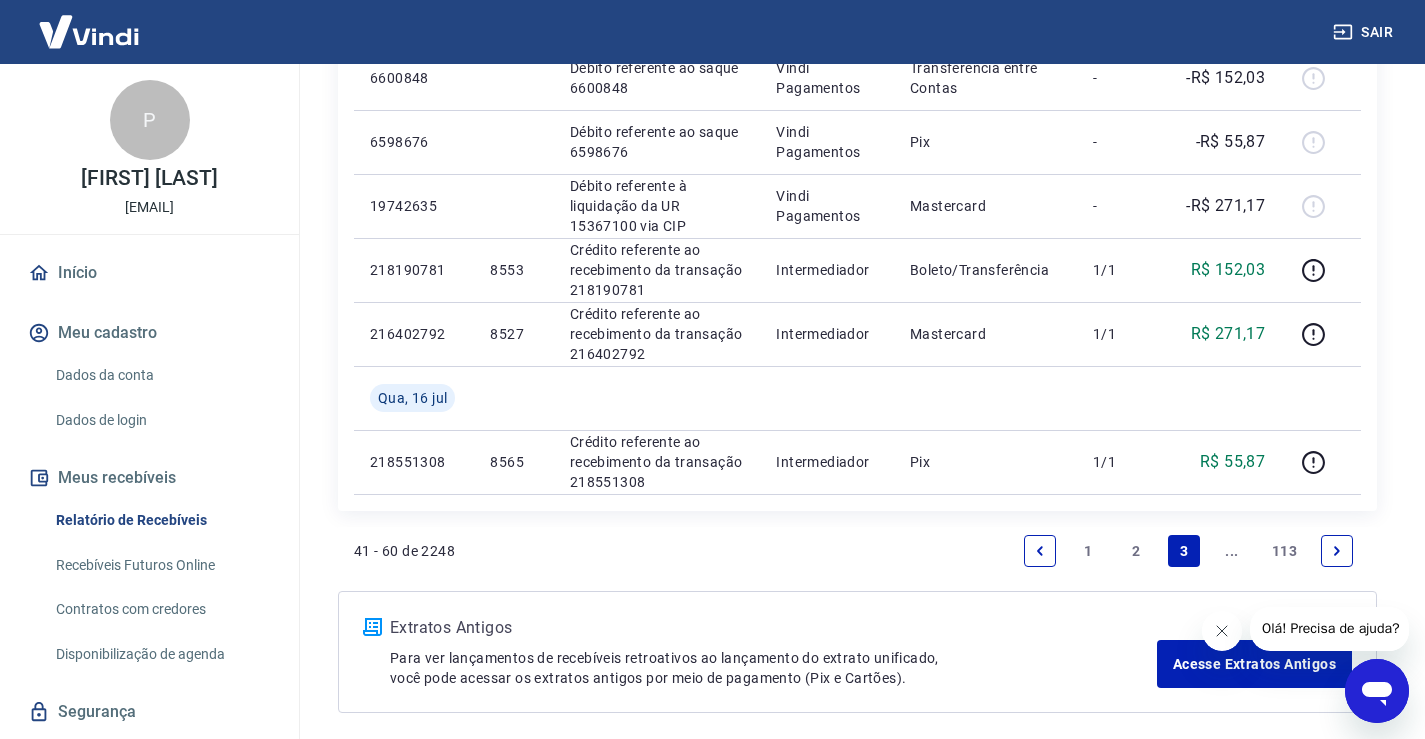 scroll, scrollTop: 1533, scrollLeft: 0, axis: vertical 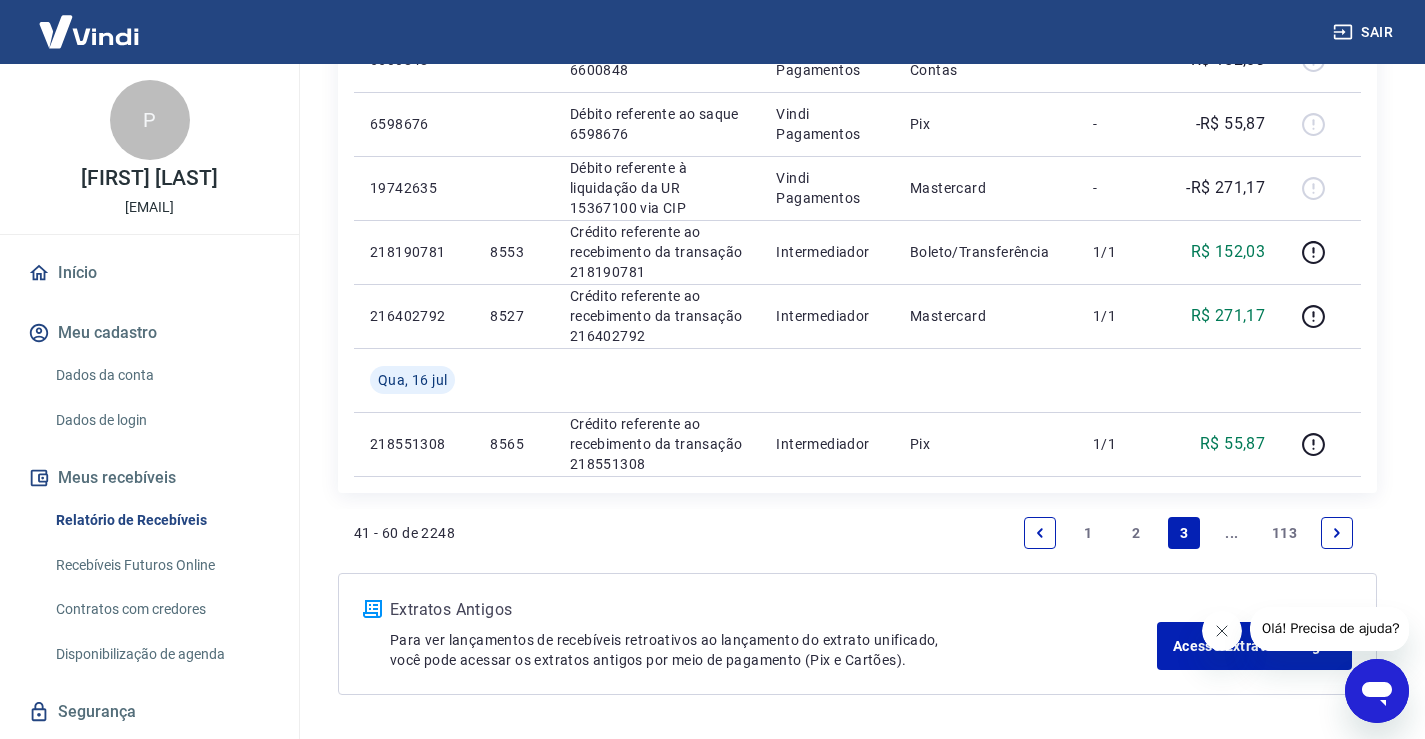 click at bounding box center [1337, 533] 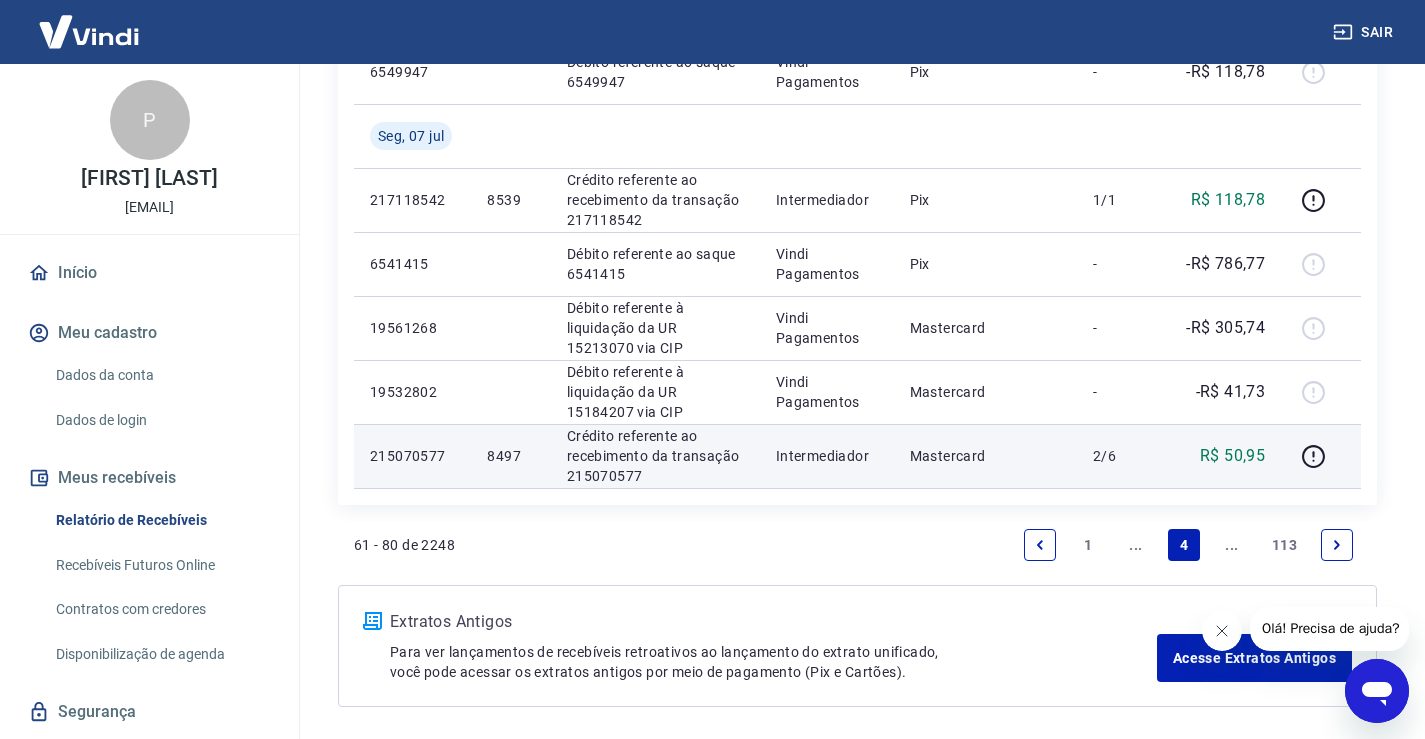 scroll, scrollTop: 1727, scrollLeft: 0, axis: vertical 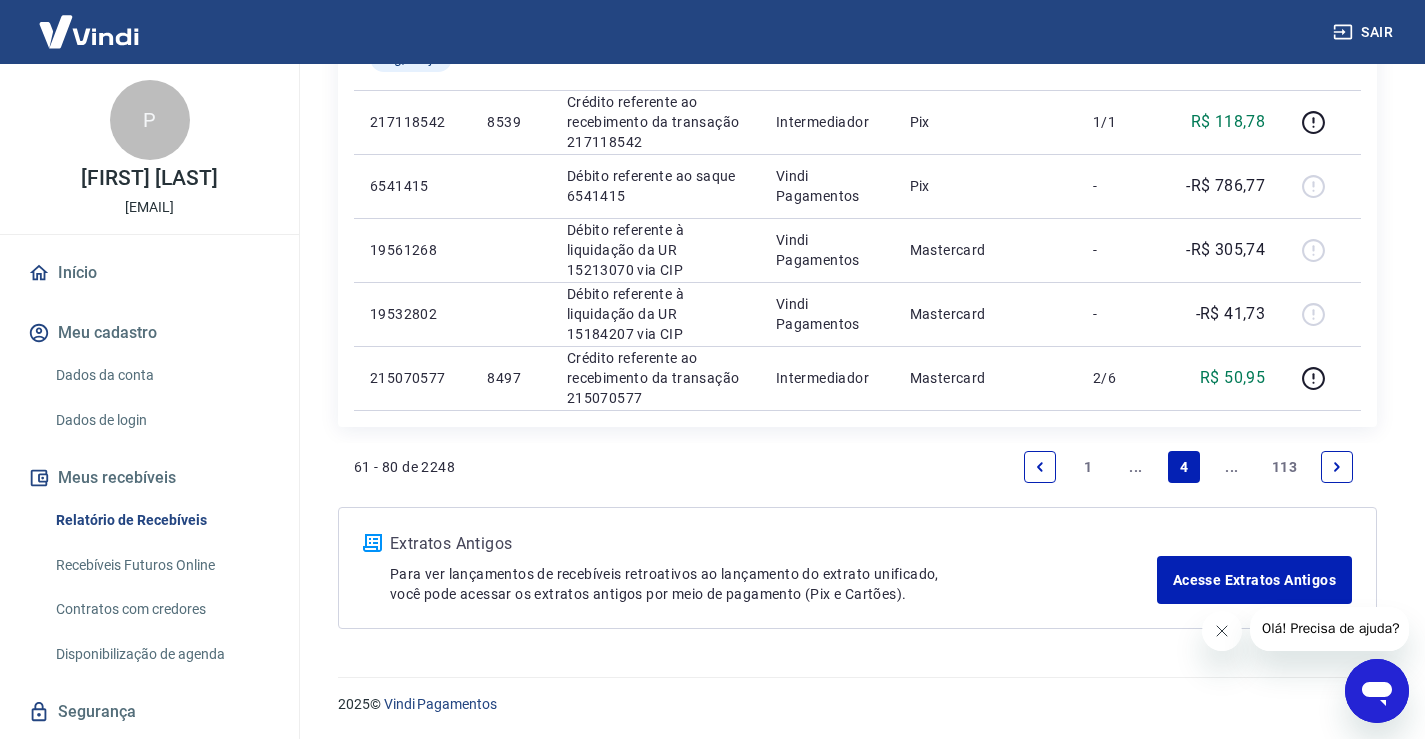 click at bounding box center (1040, 467) 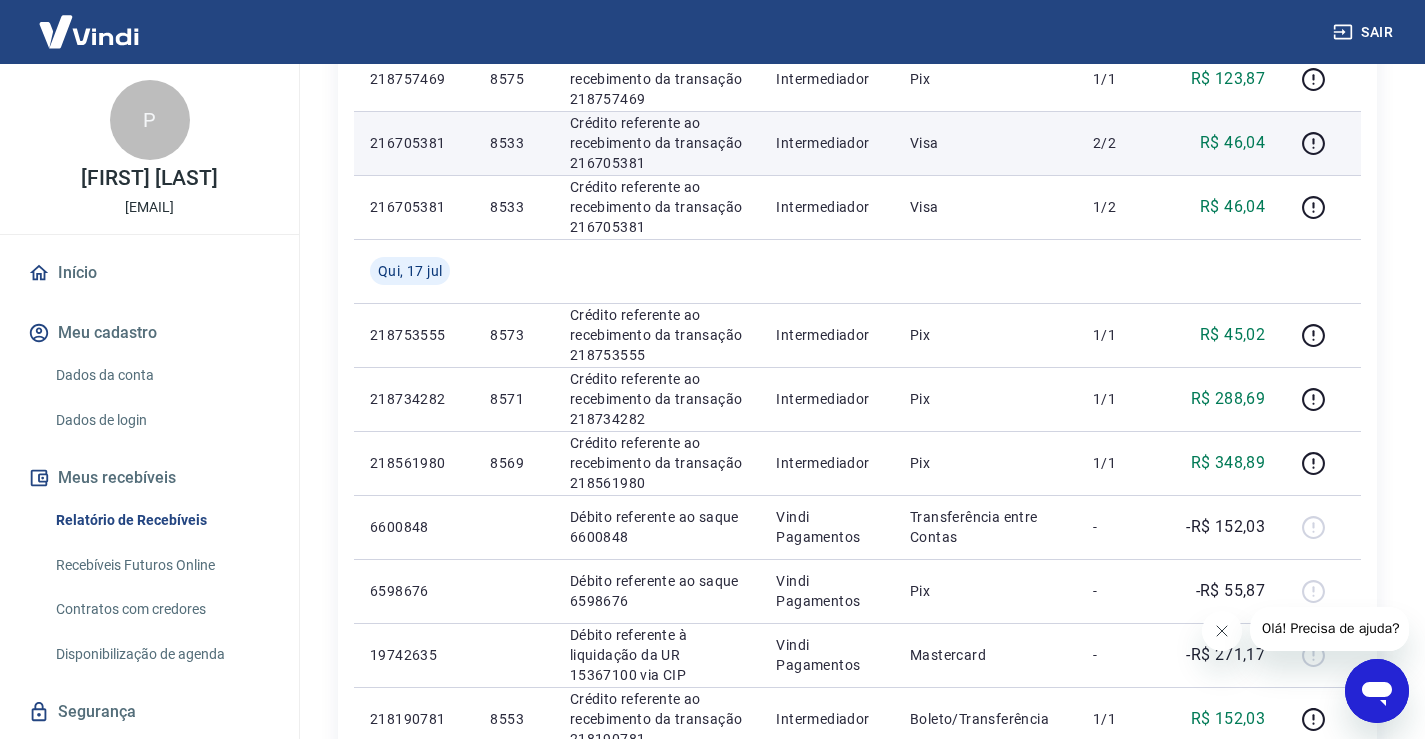 scroll, scrollTop: 999, scrollLeft: 0, axis: vertical 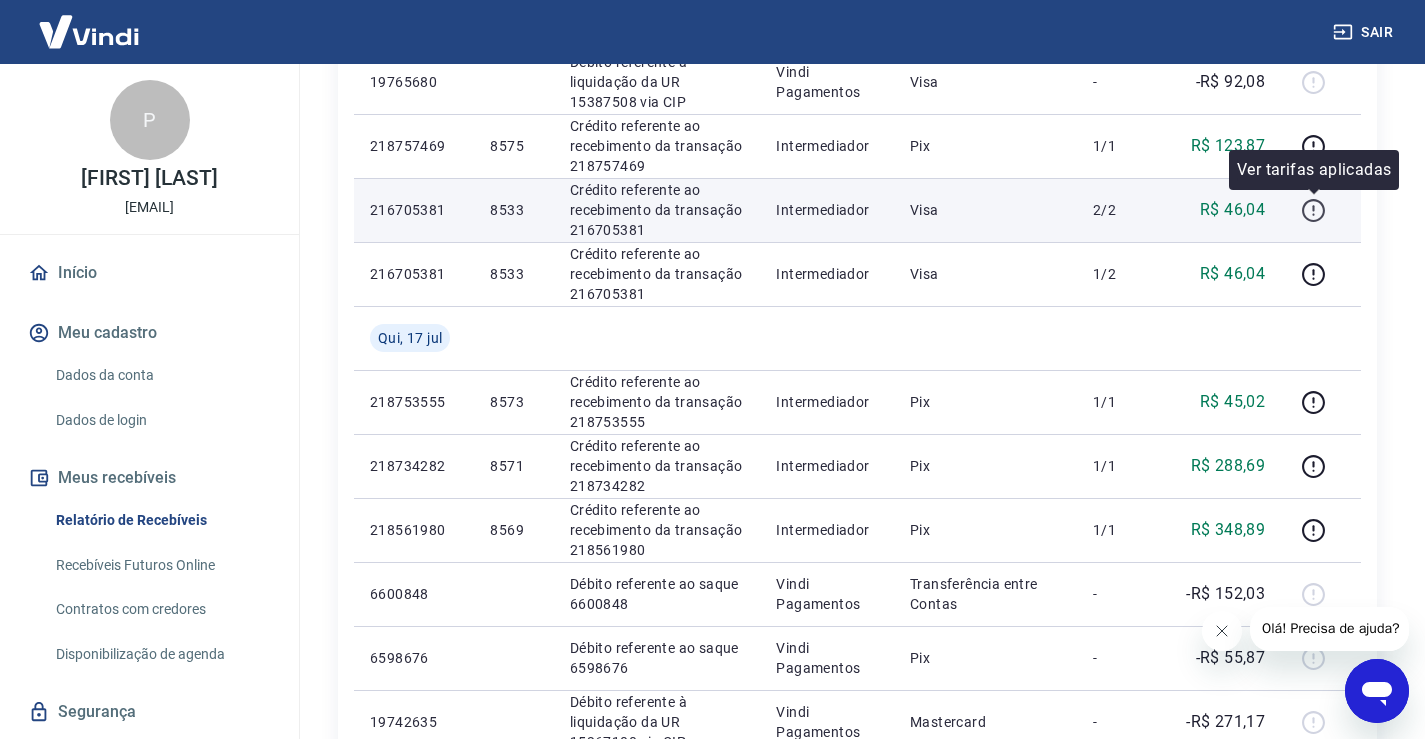 click 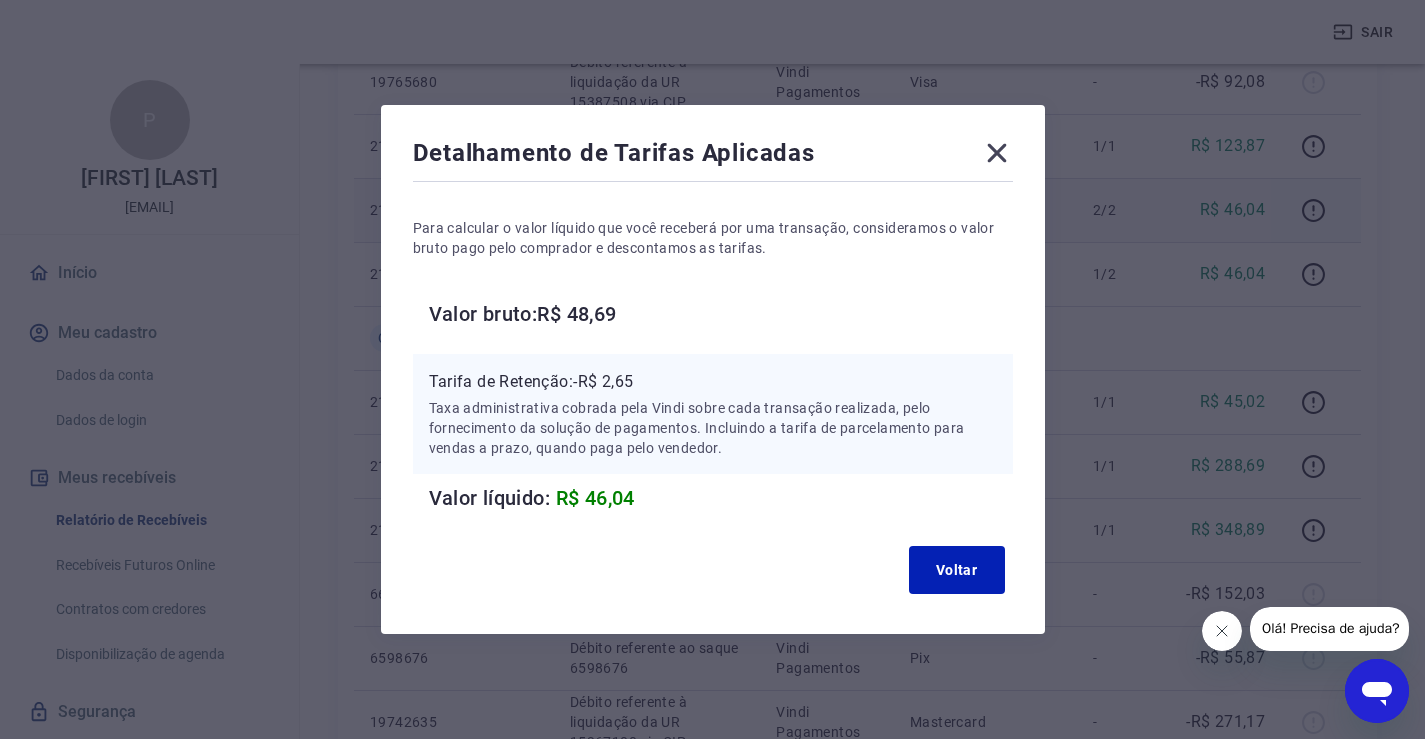 click 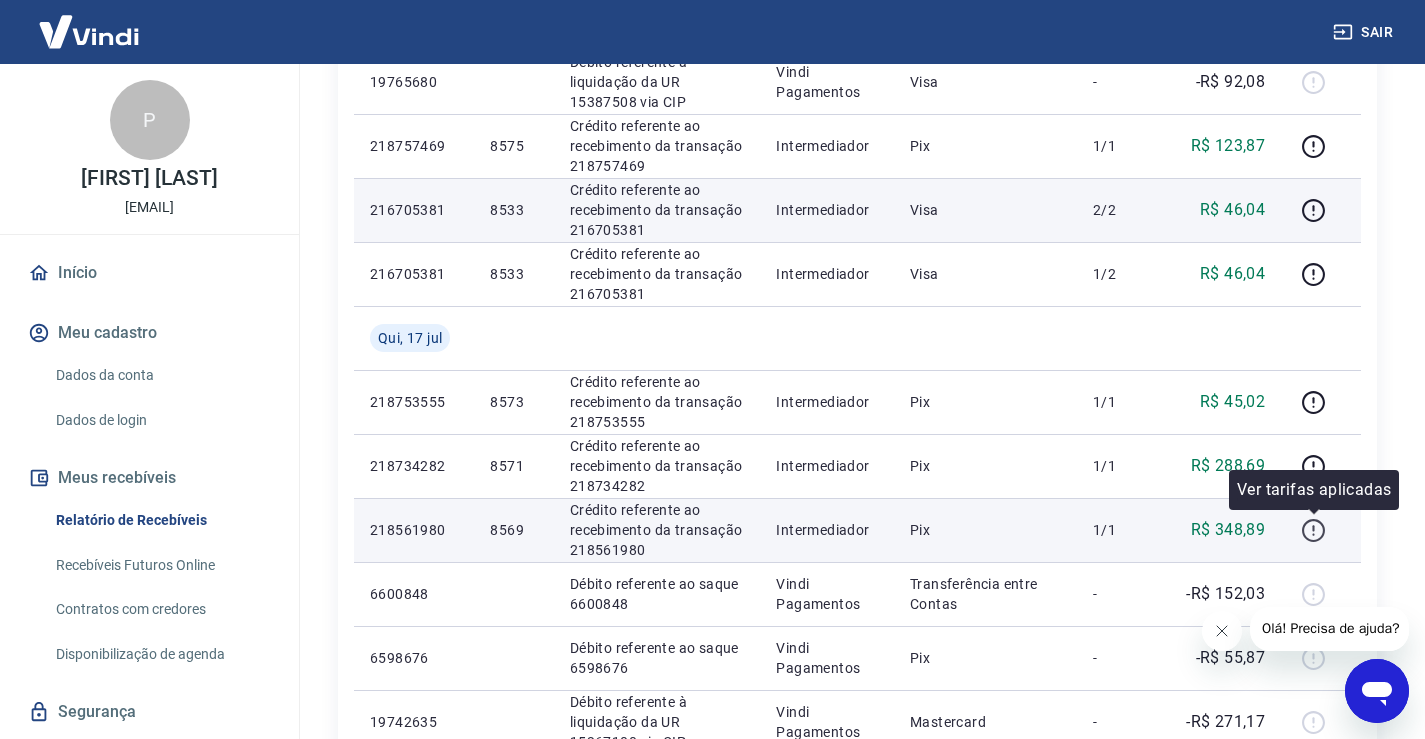 click 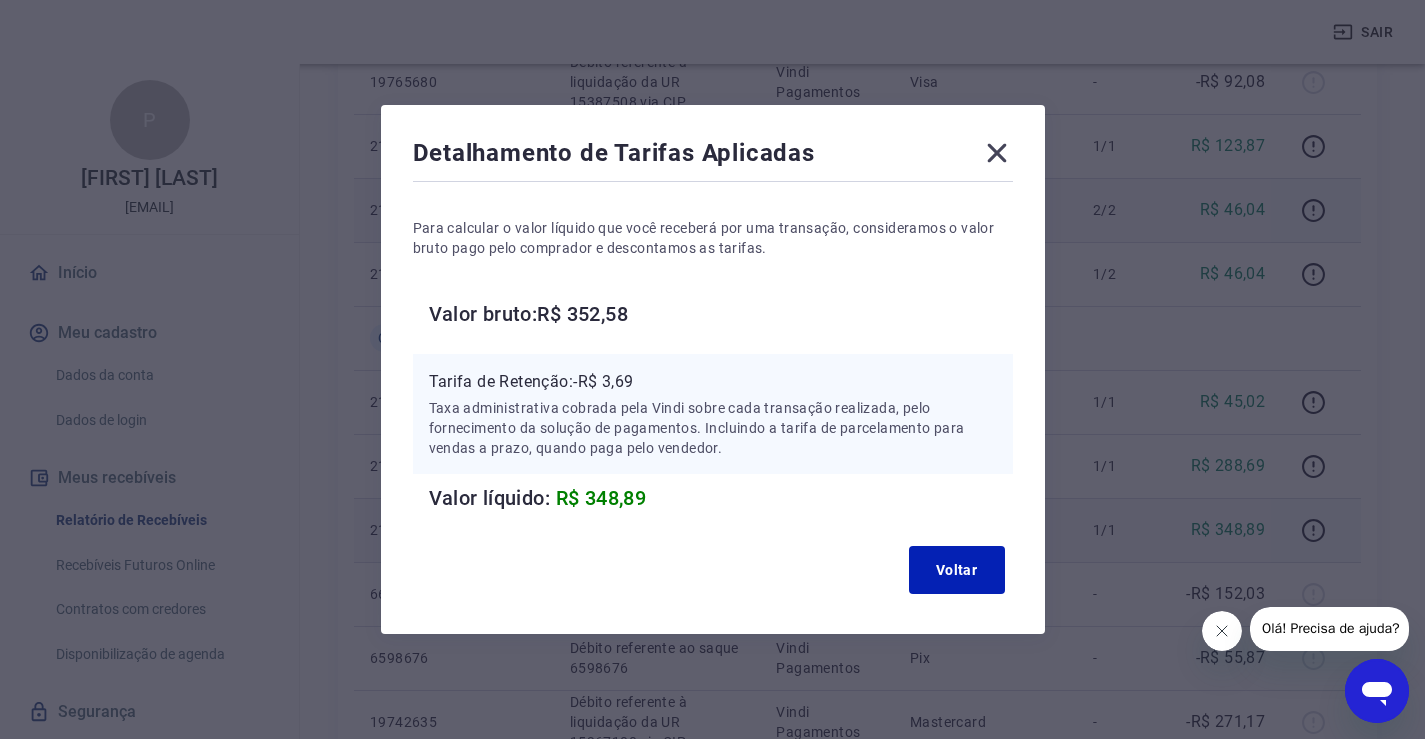 click 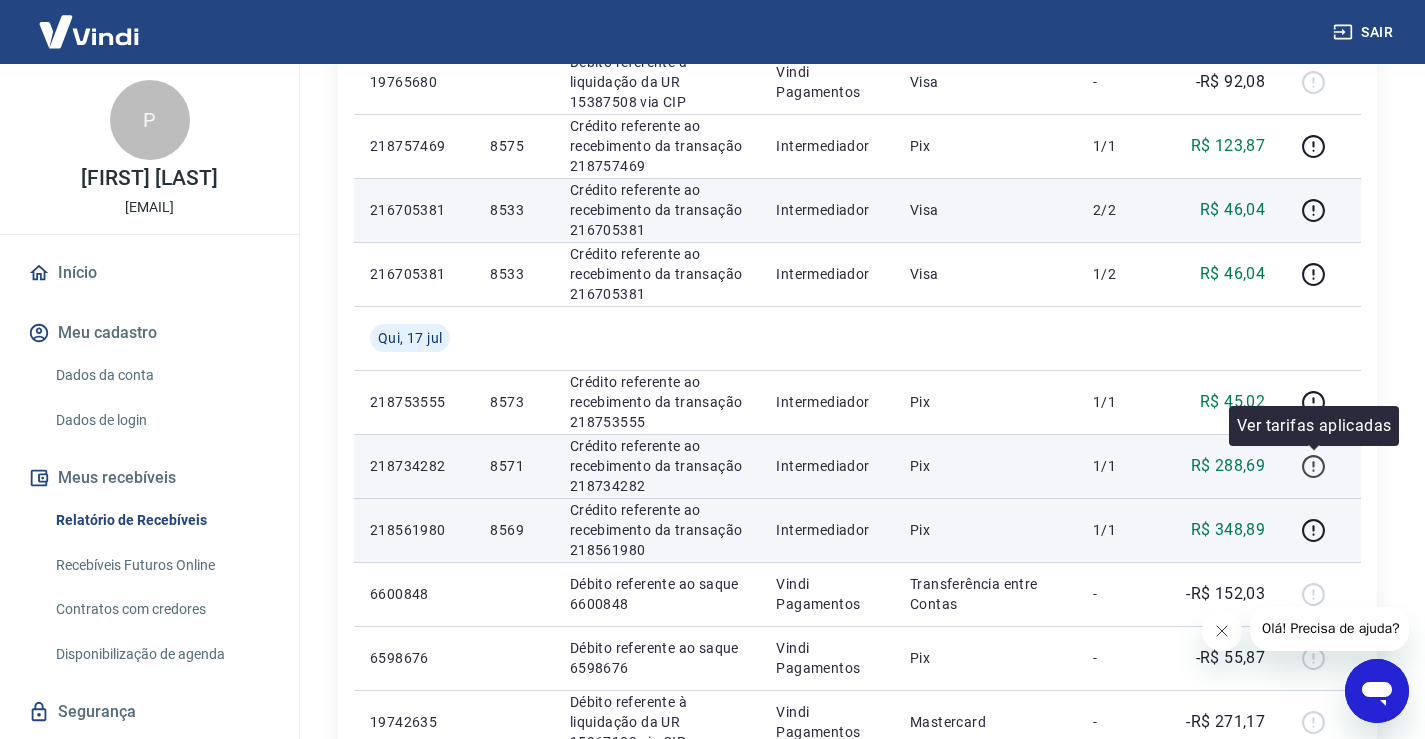 click 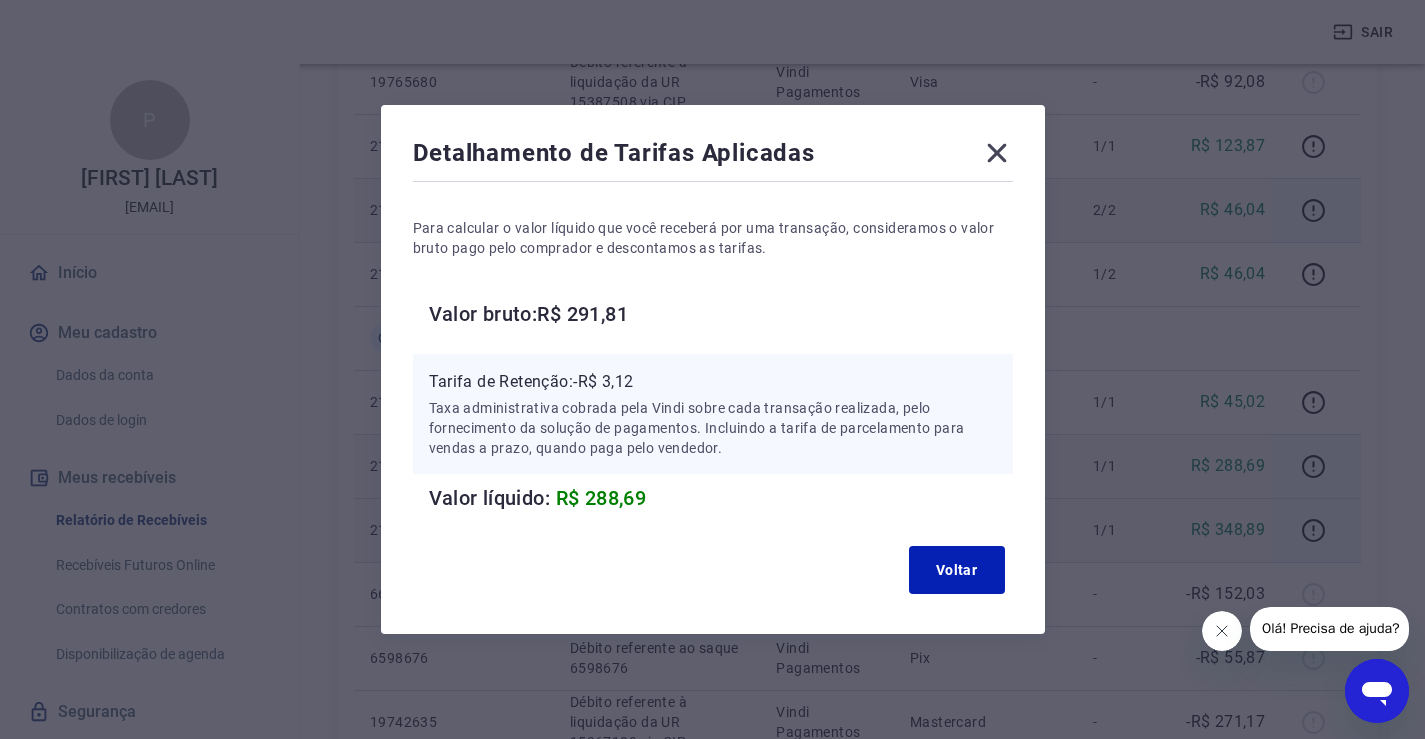 click 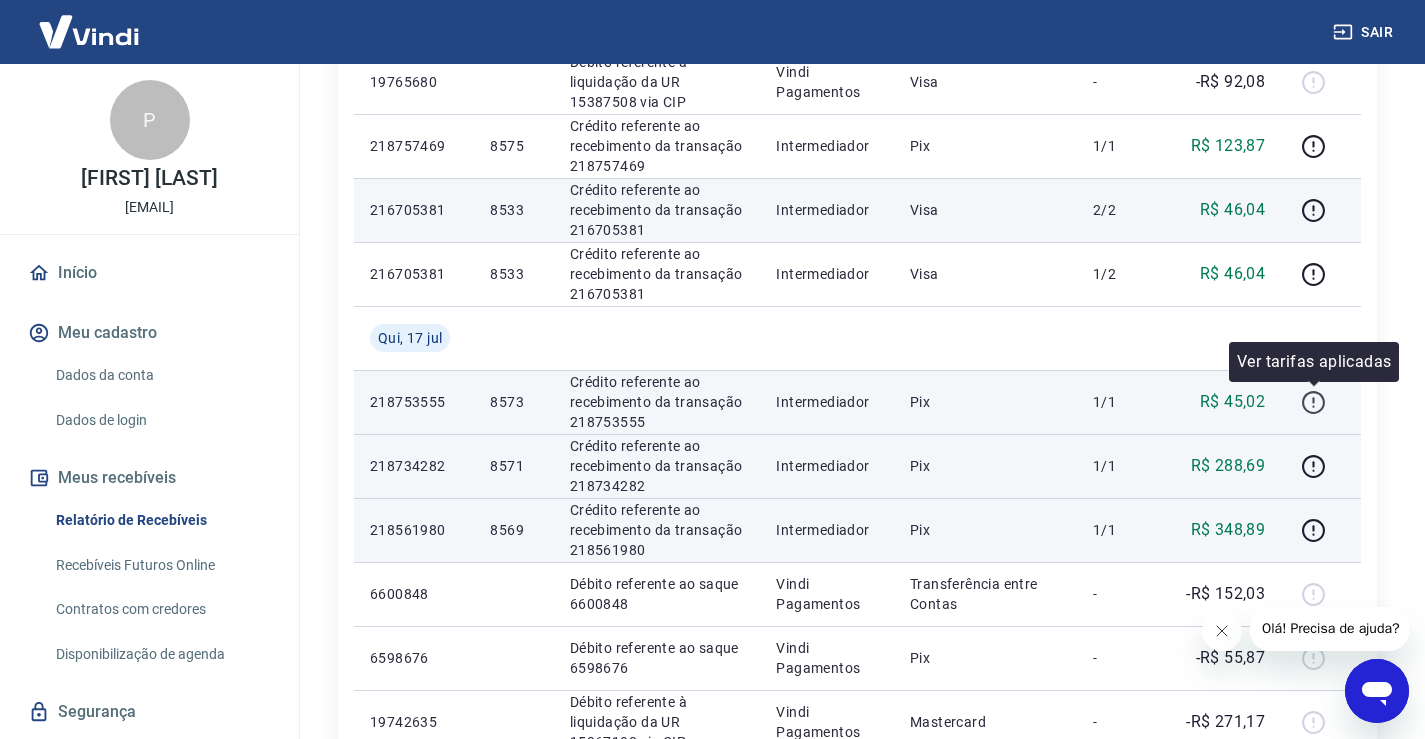 click 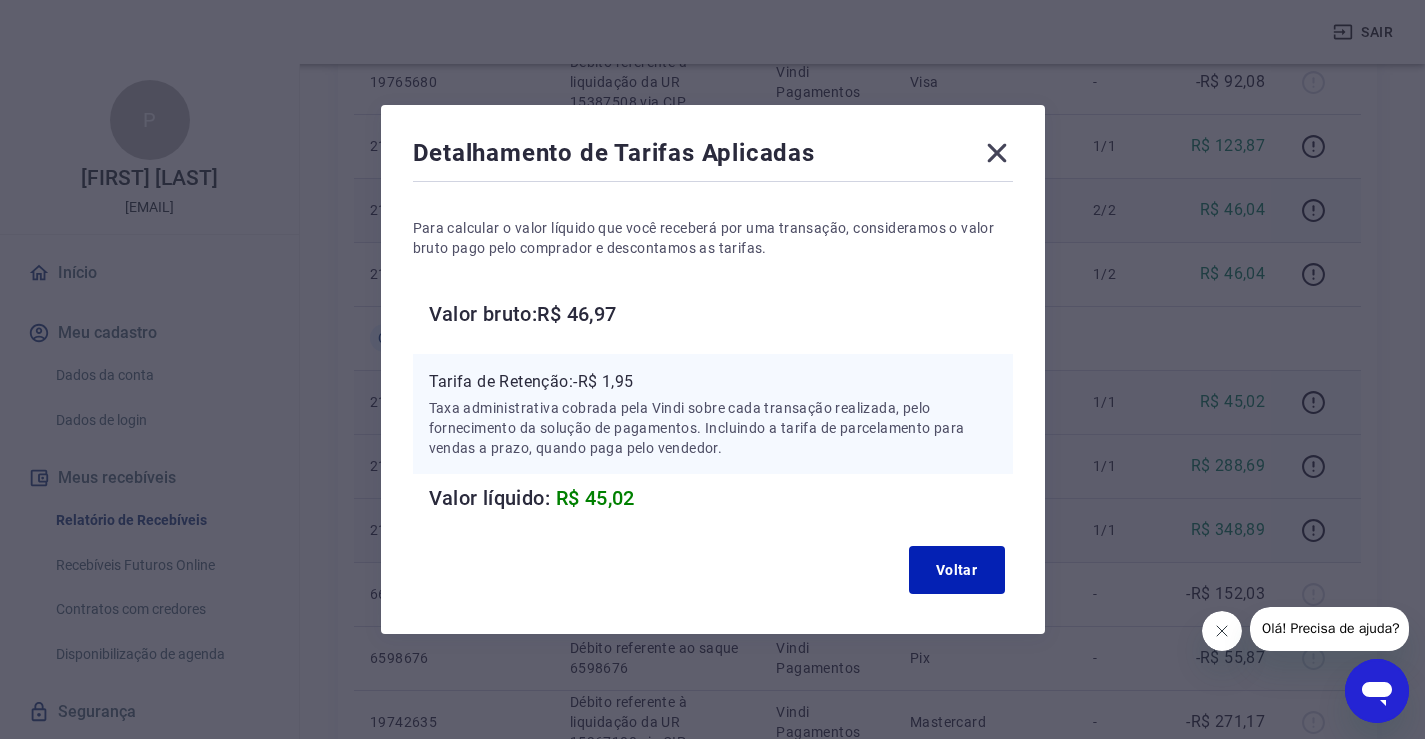 click 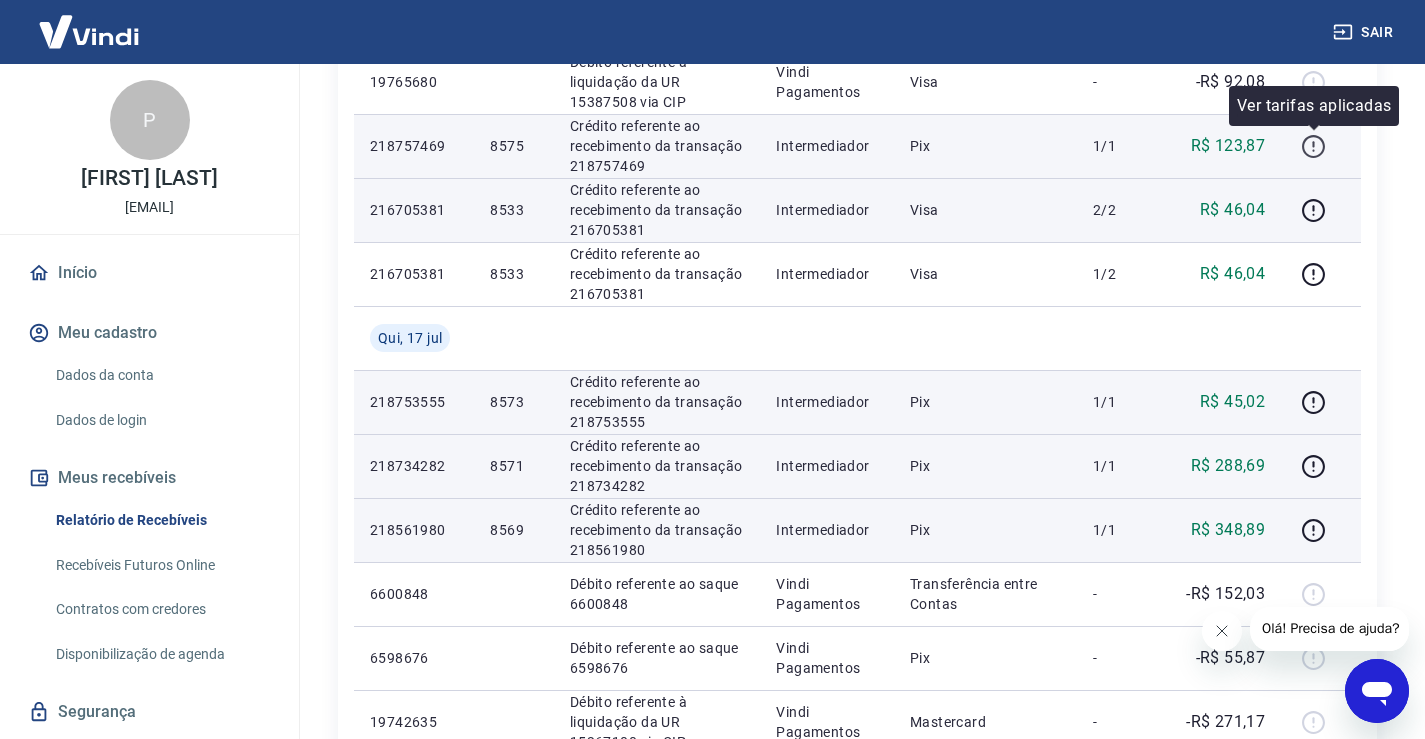 click 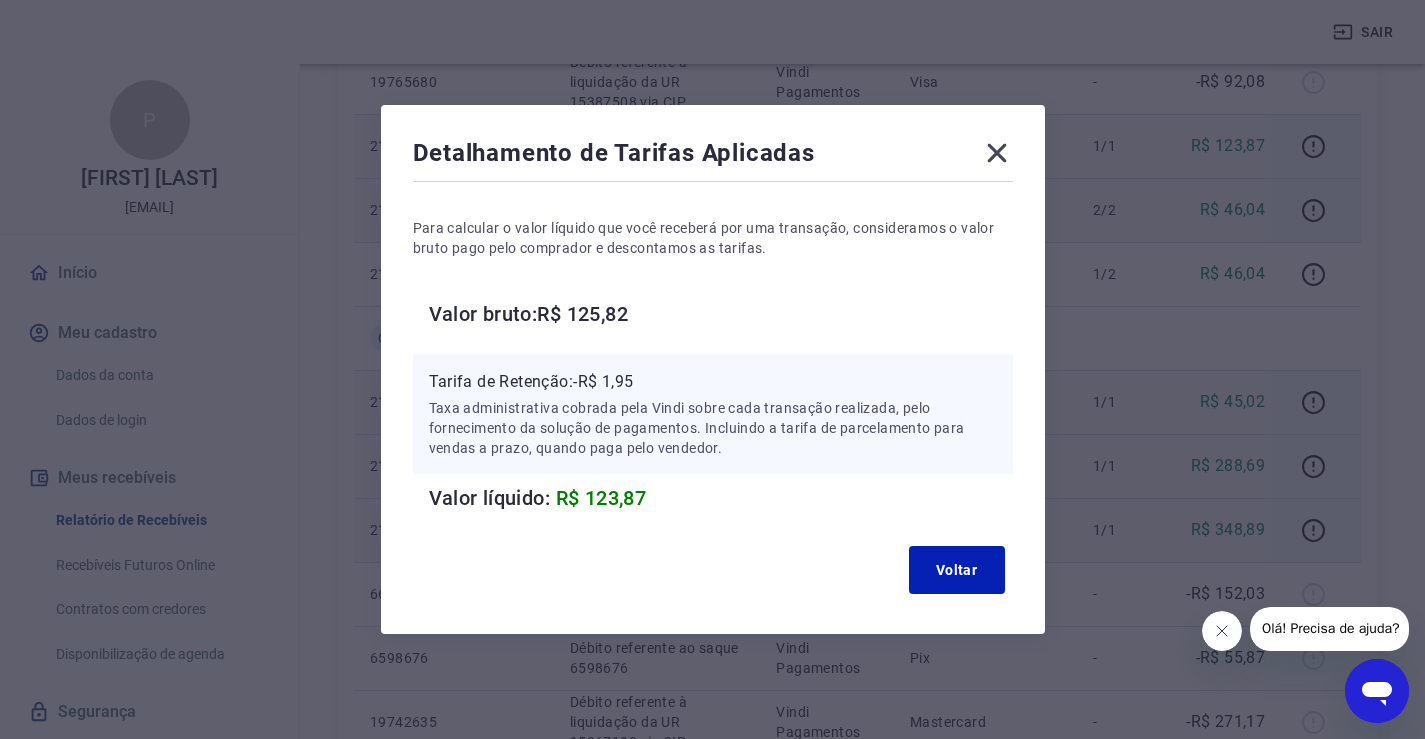 click 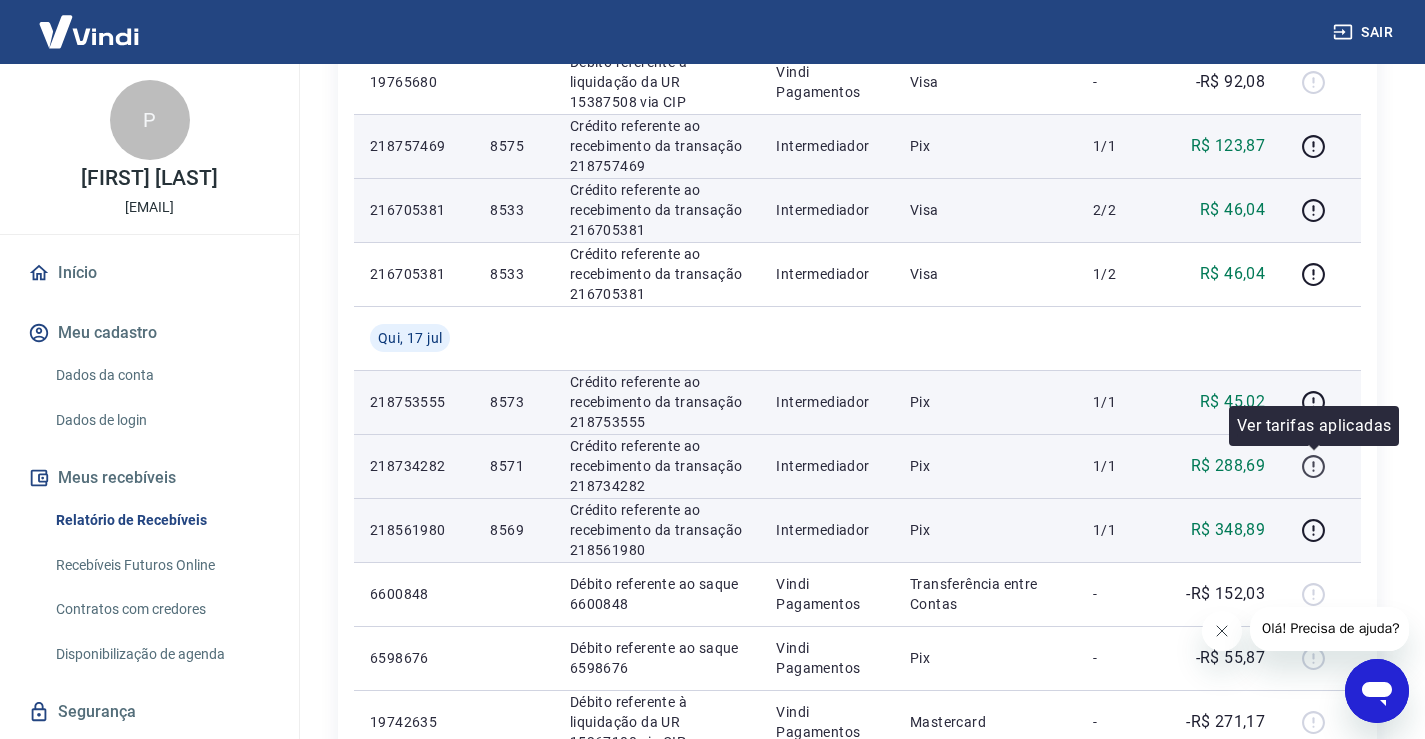 click 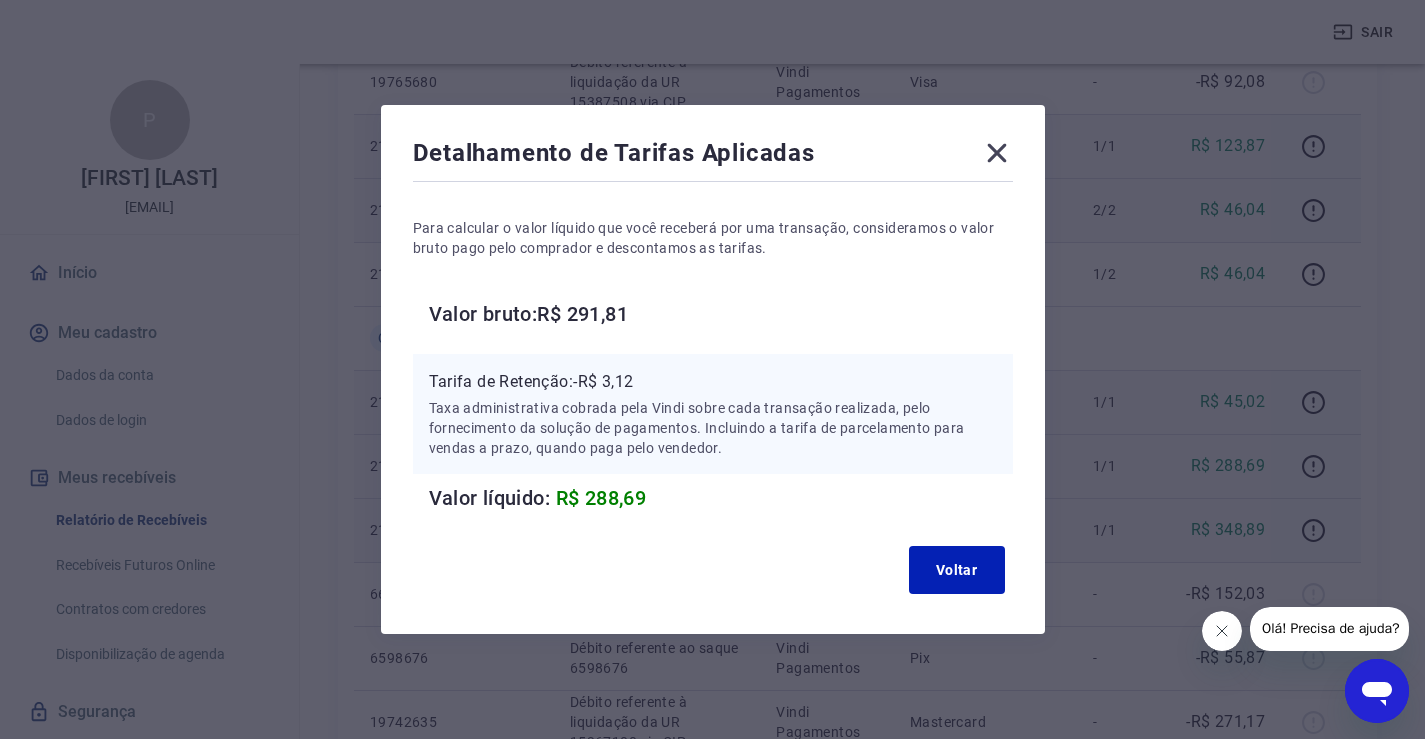 click 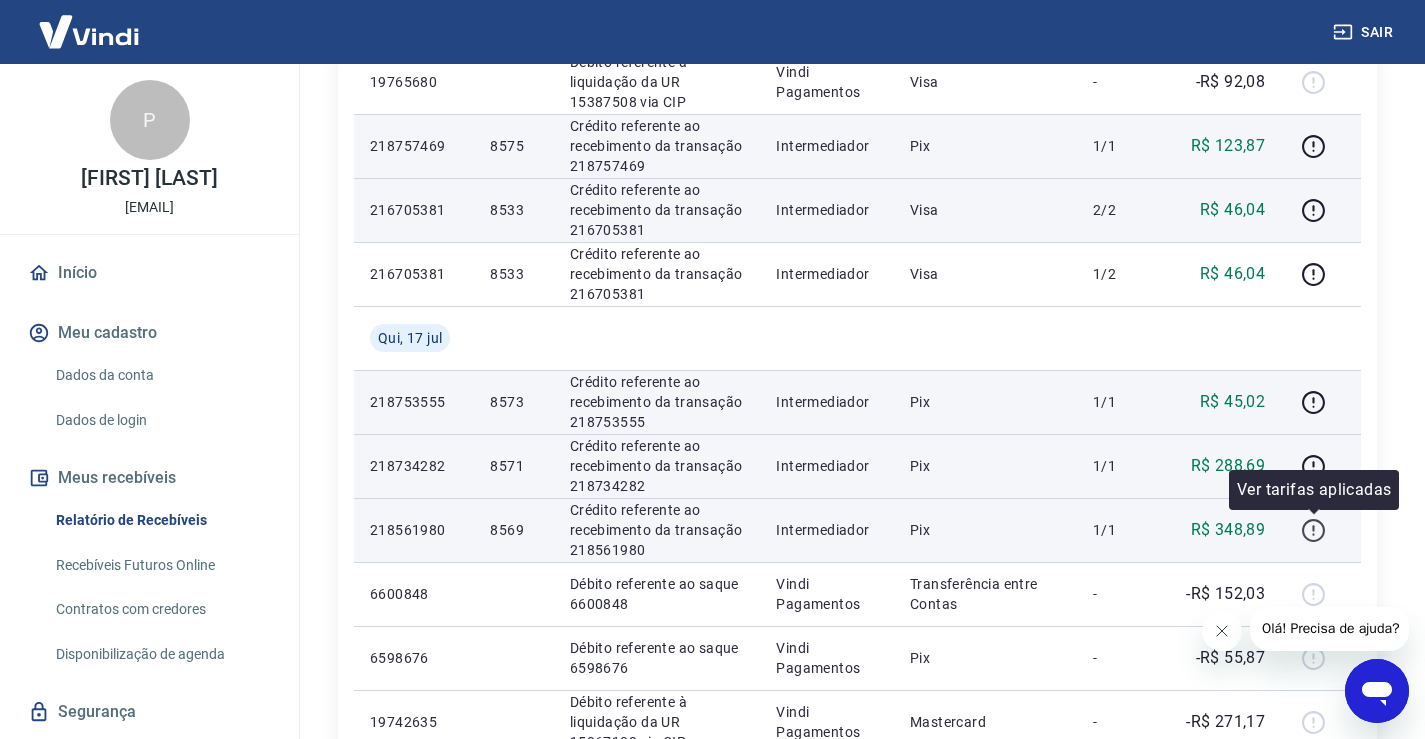 click 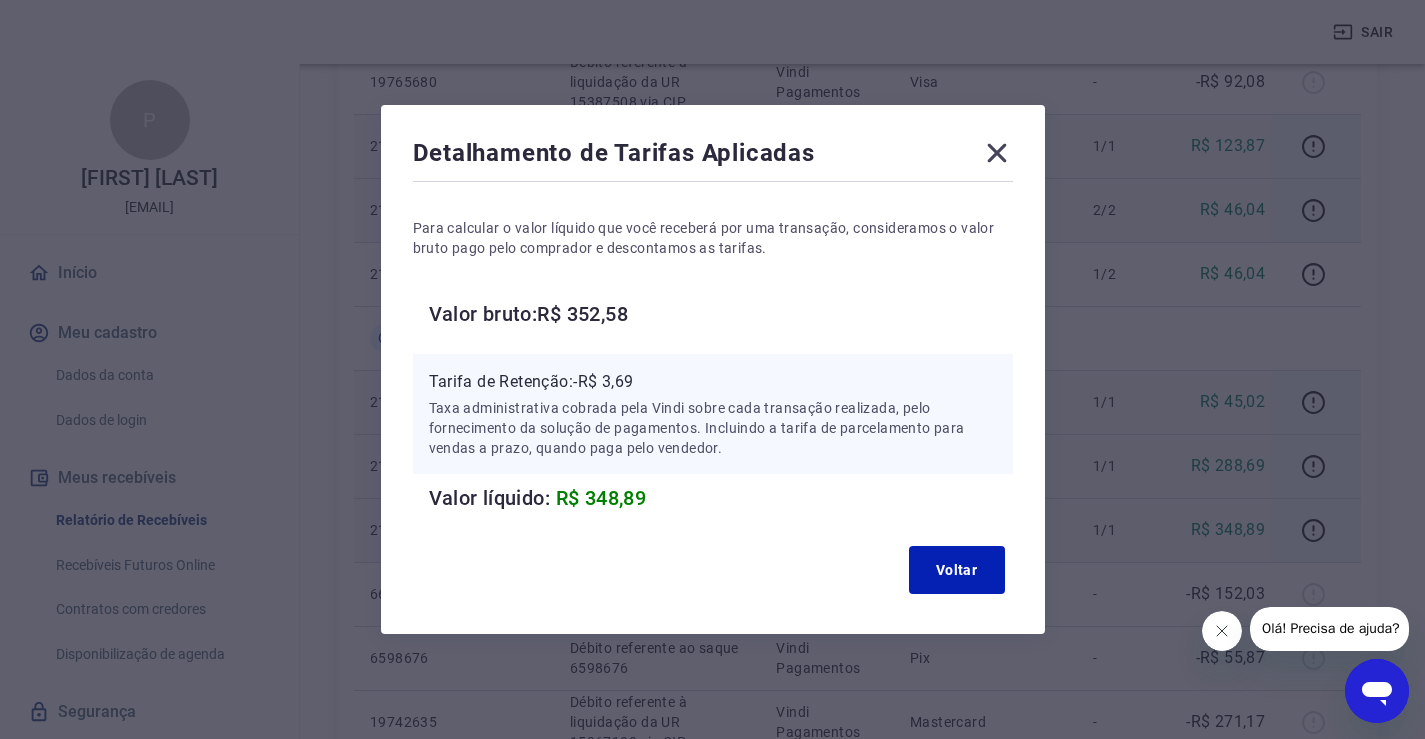 click 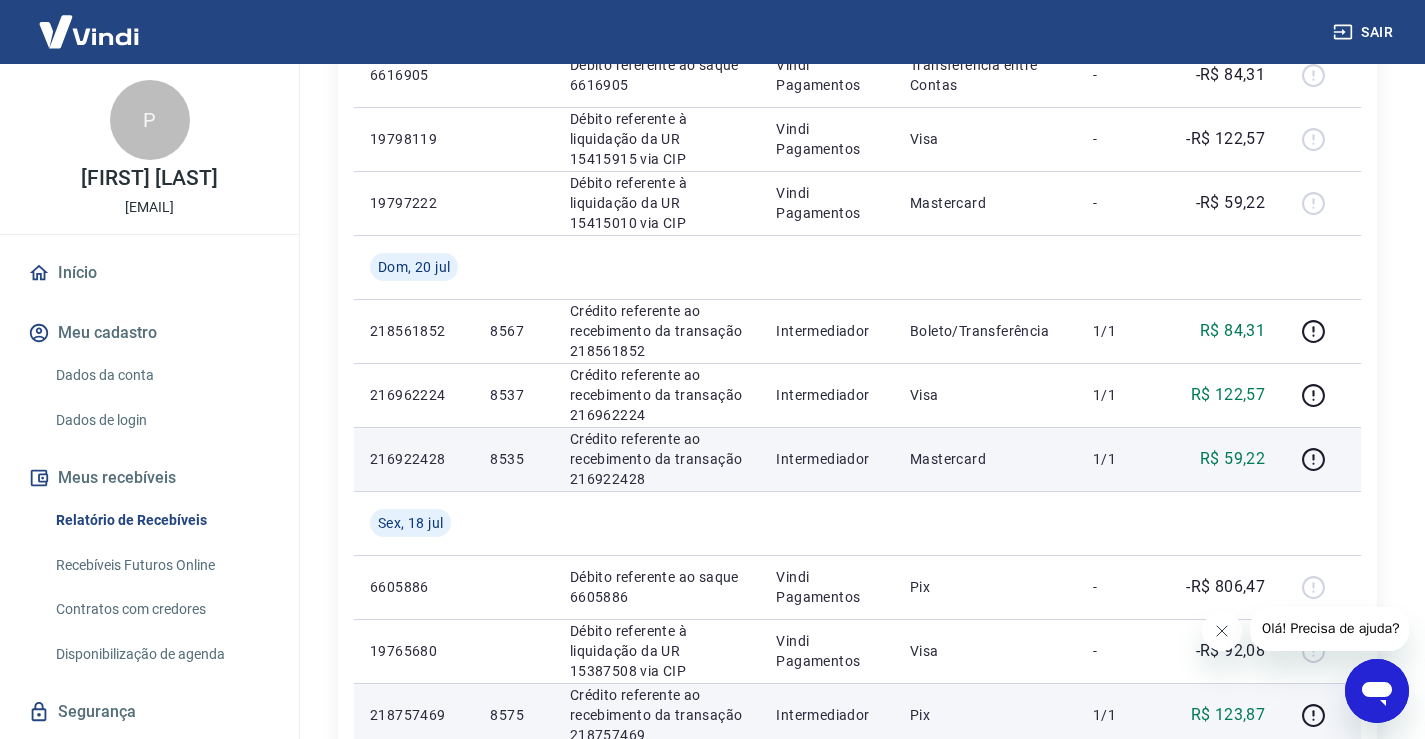 scroll, scrollTop: 466, scrollLeft: 0, axis: vertical 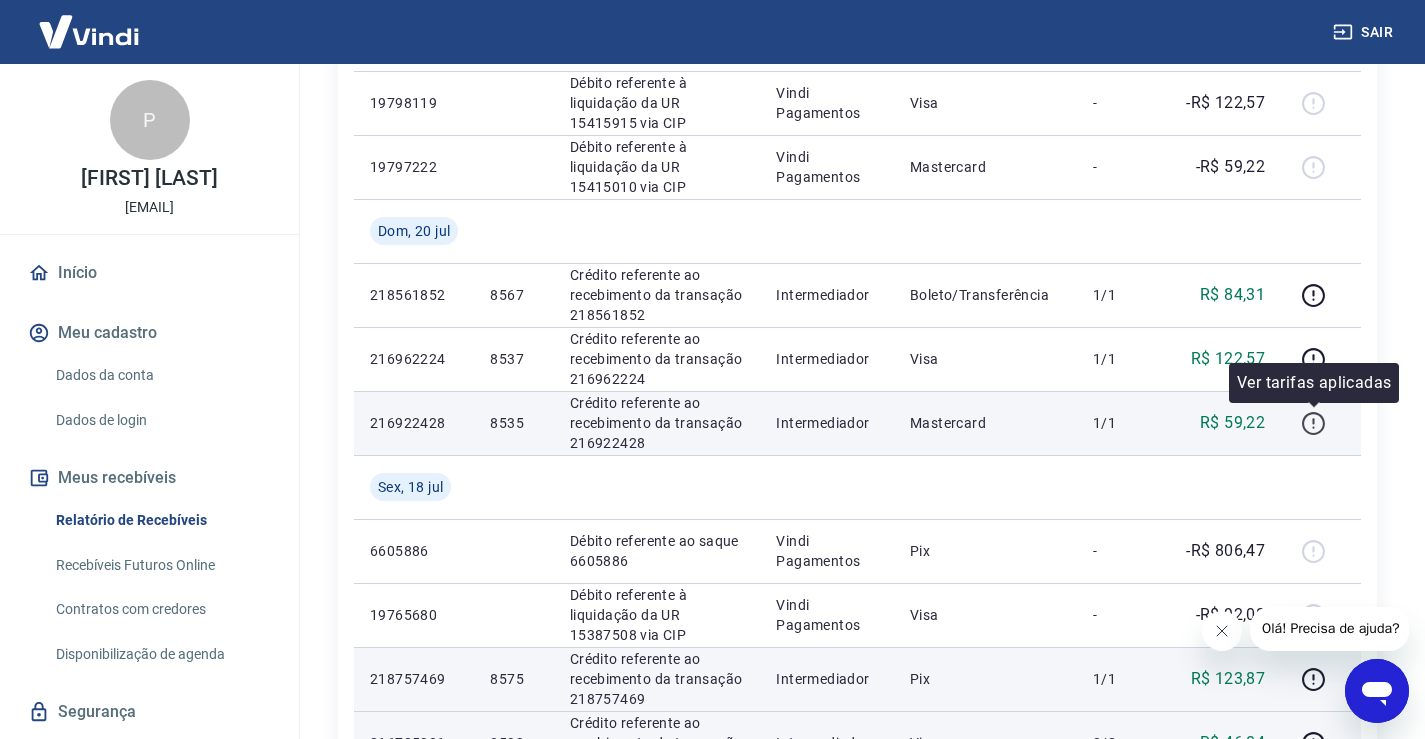 click 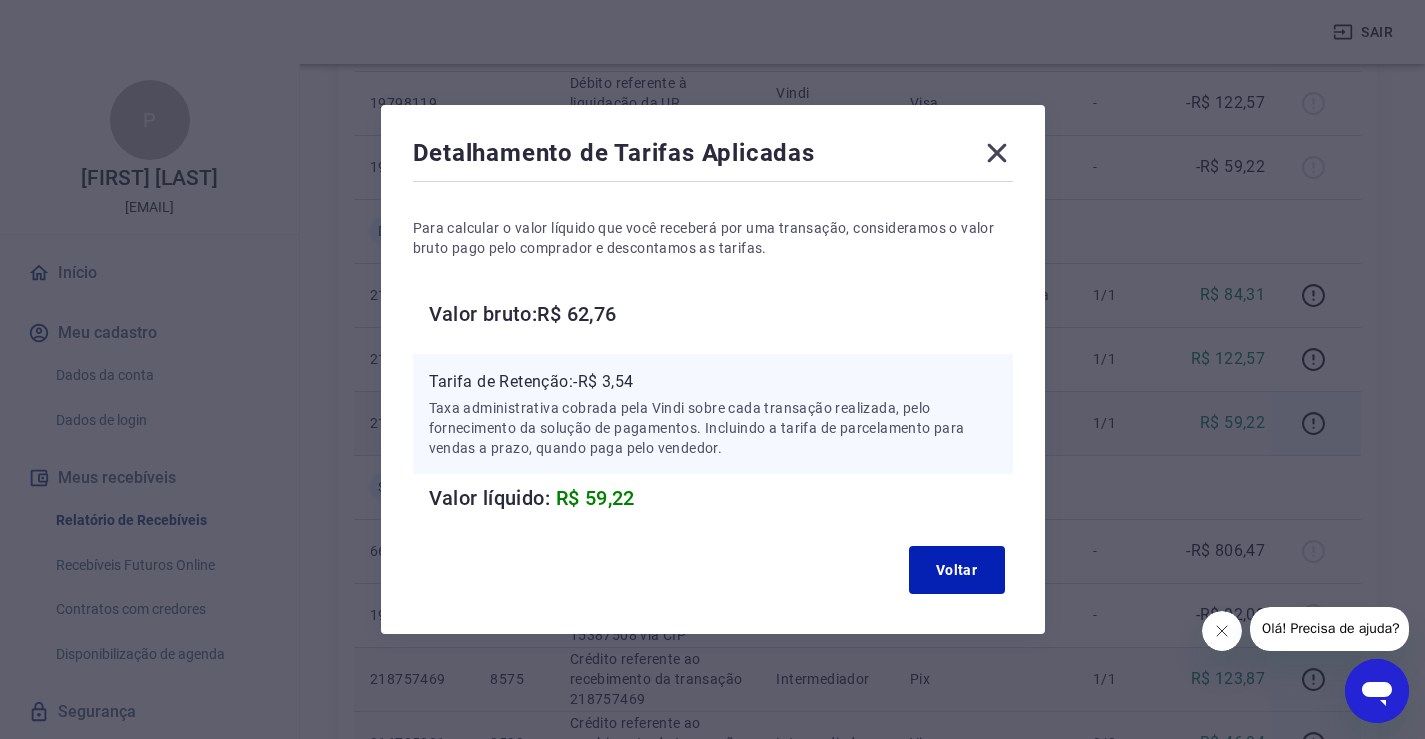 click 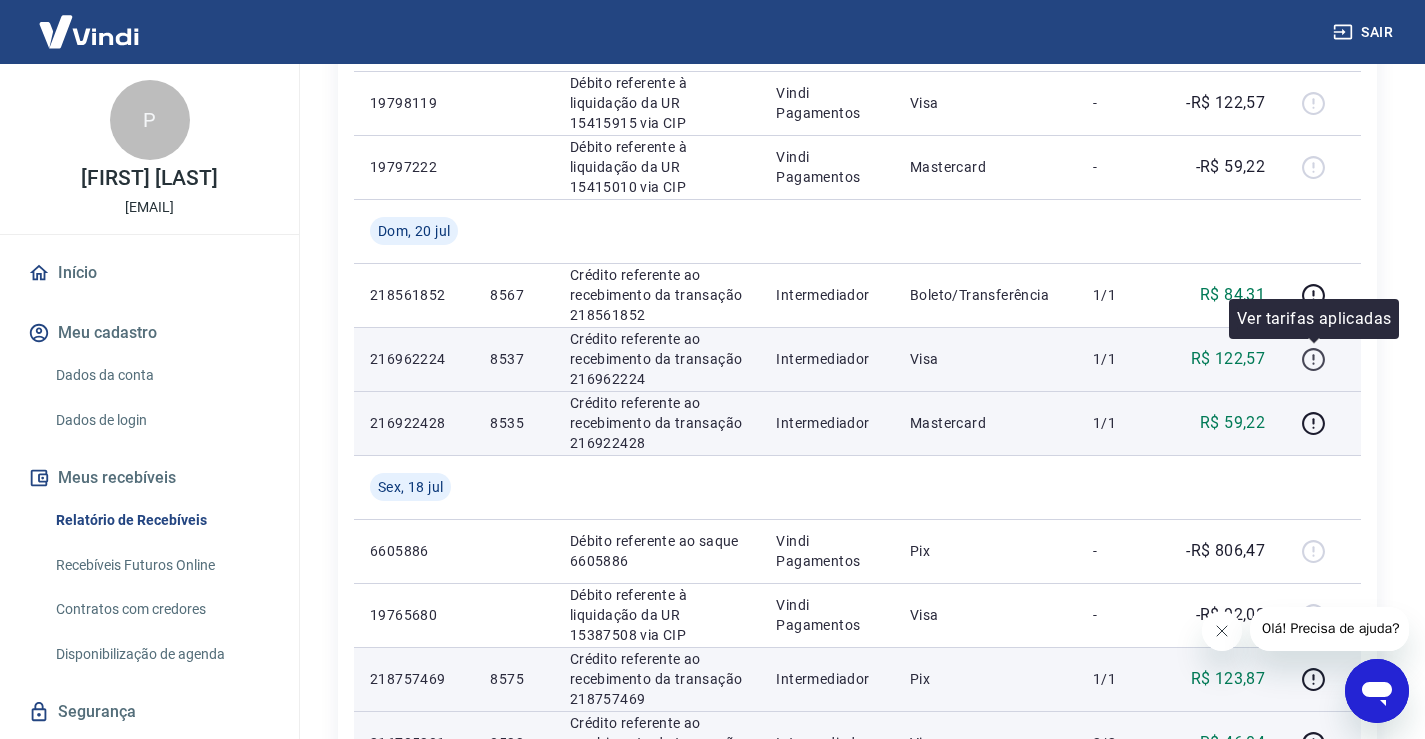 click 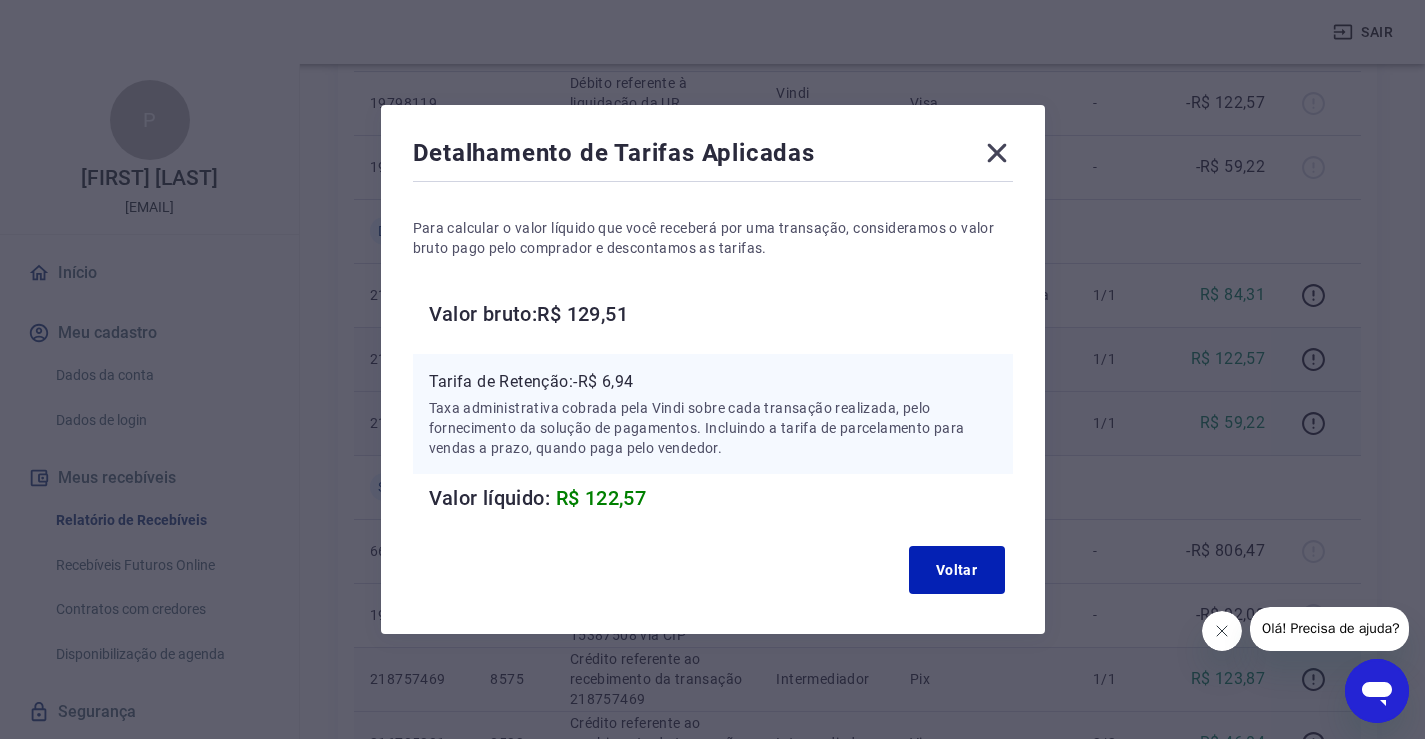 click 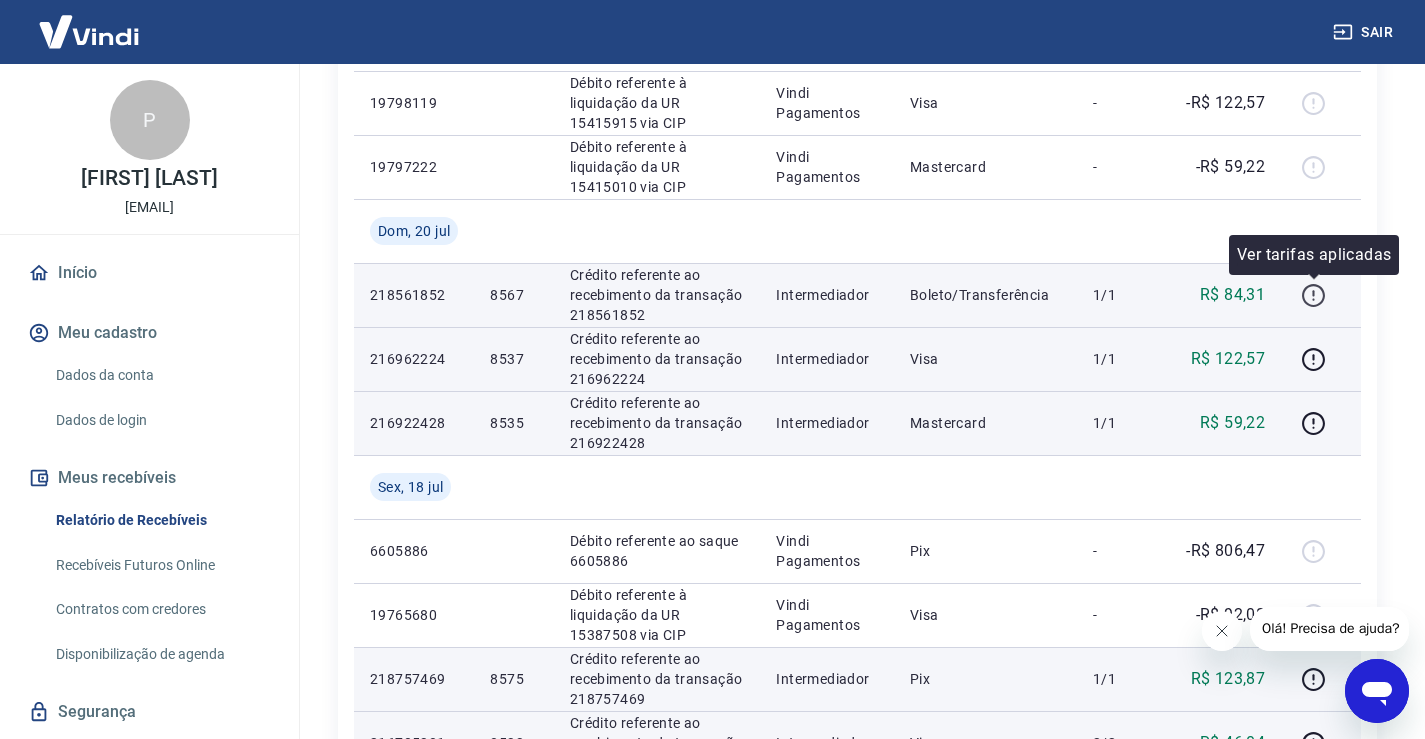 click 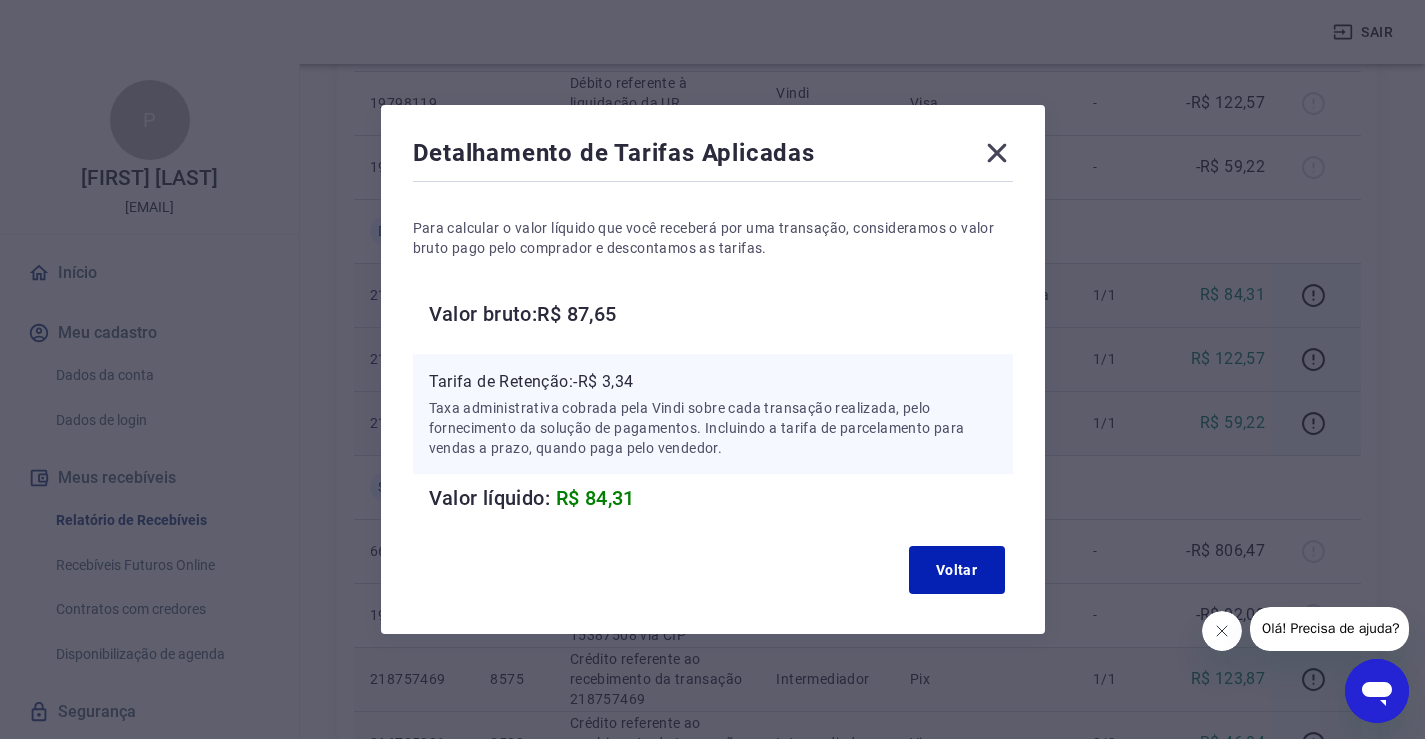 click 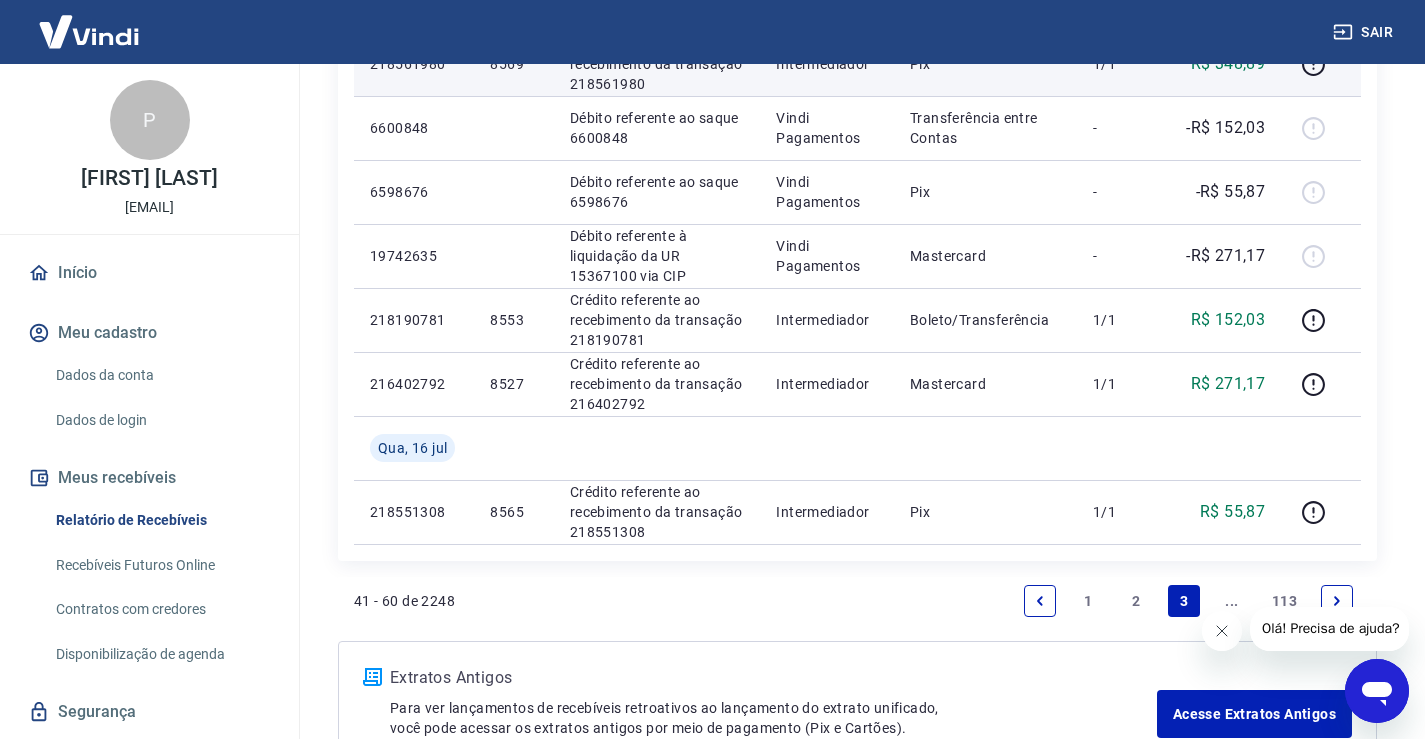 scroll, scrollTop: 1599, scrollLeft: 0, axis: vertical 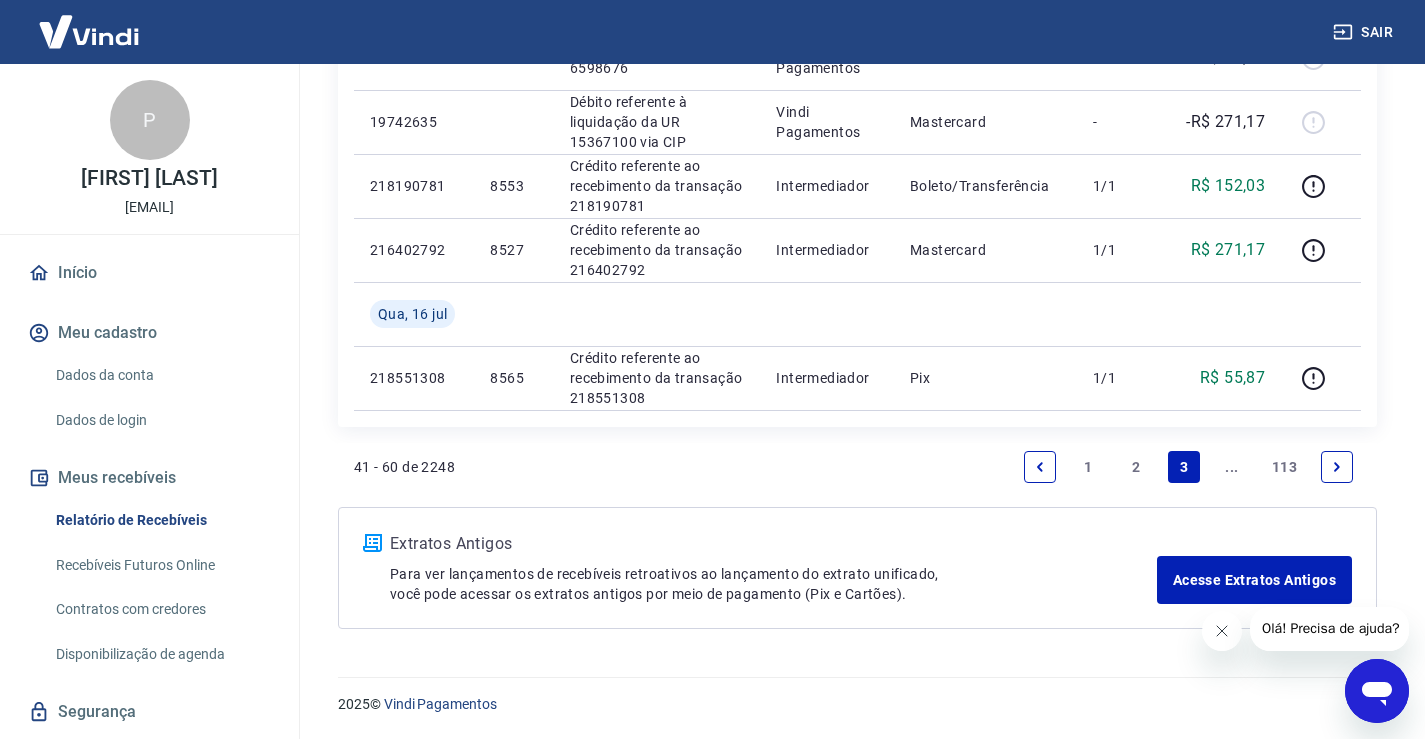 click on "2" at bounding box center (1136, 467) 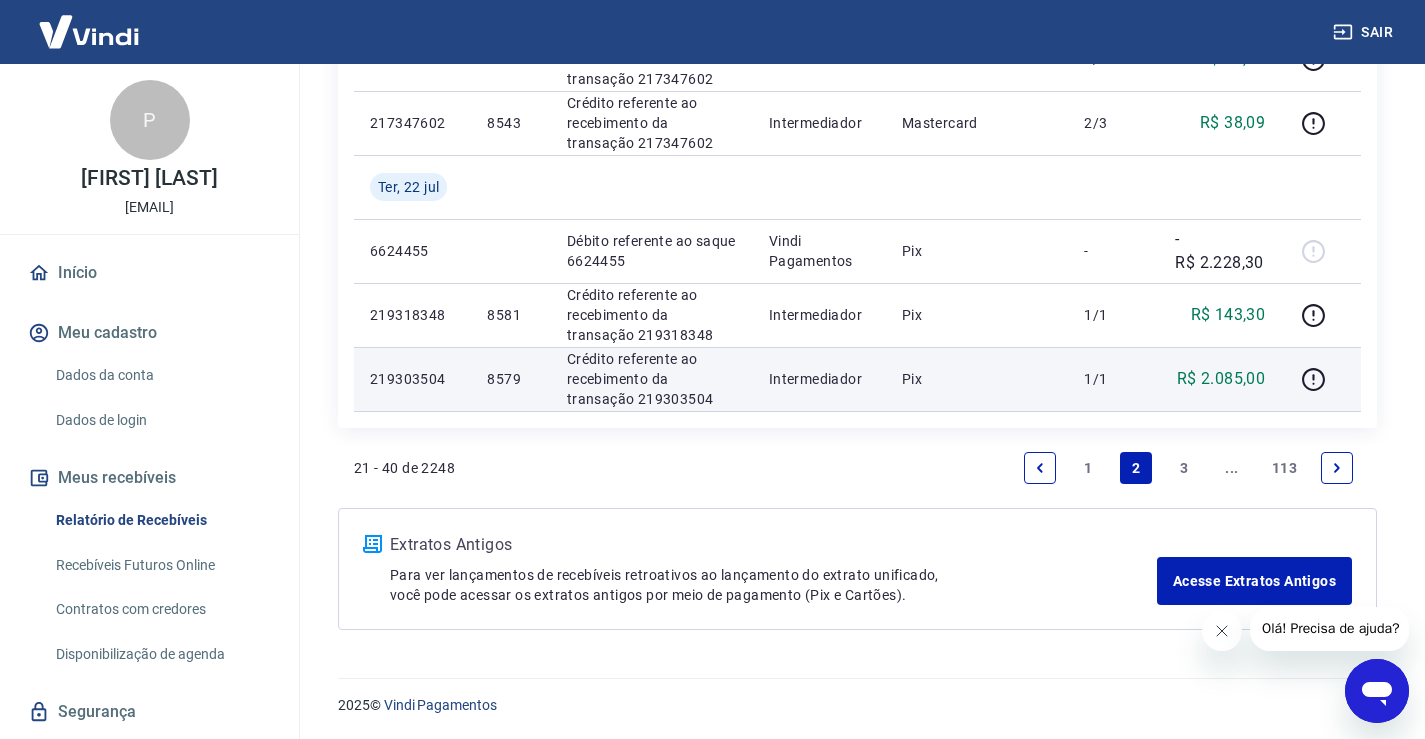 scroll, scrollTop: 1535, scrollLeft: 0, axis: vertical 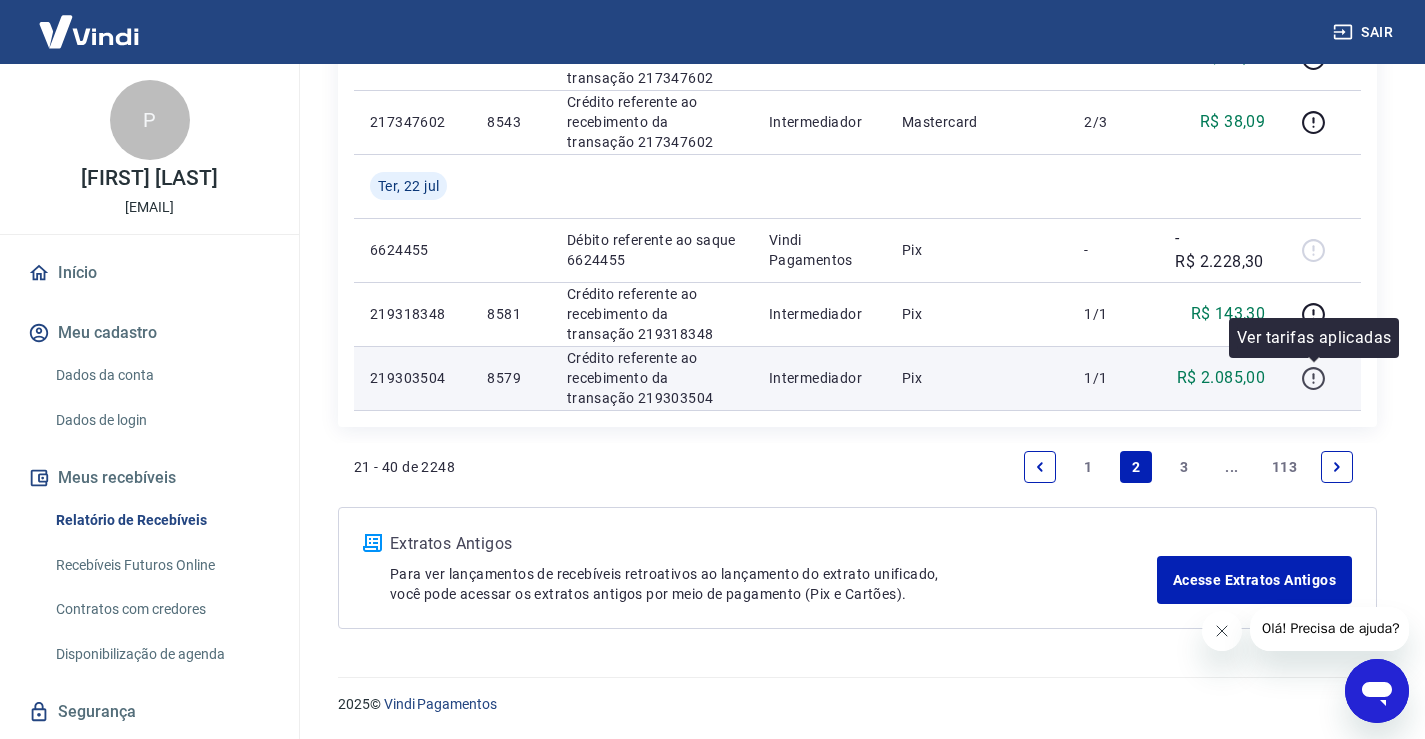 click 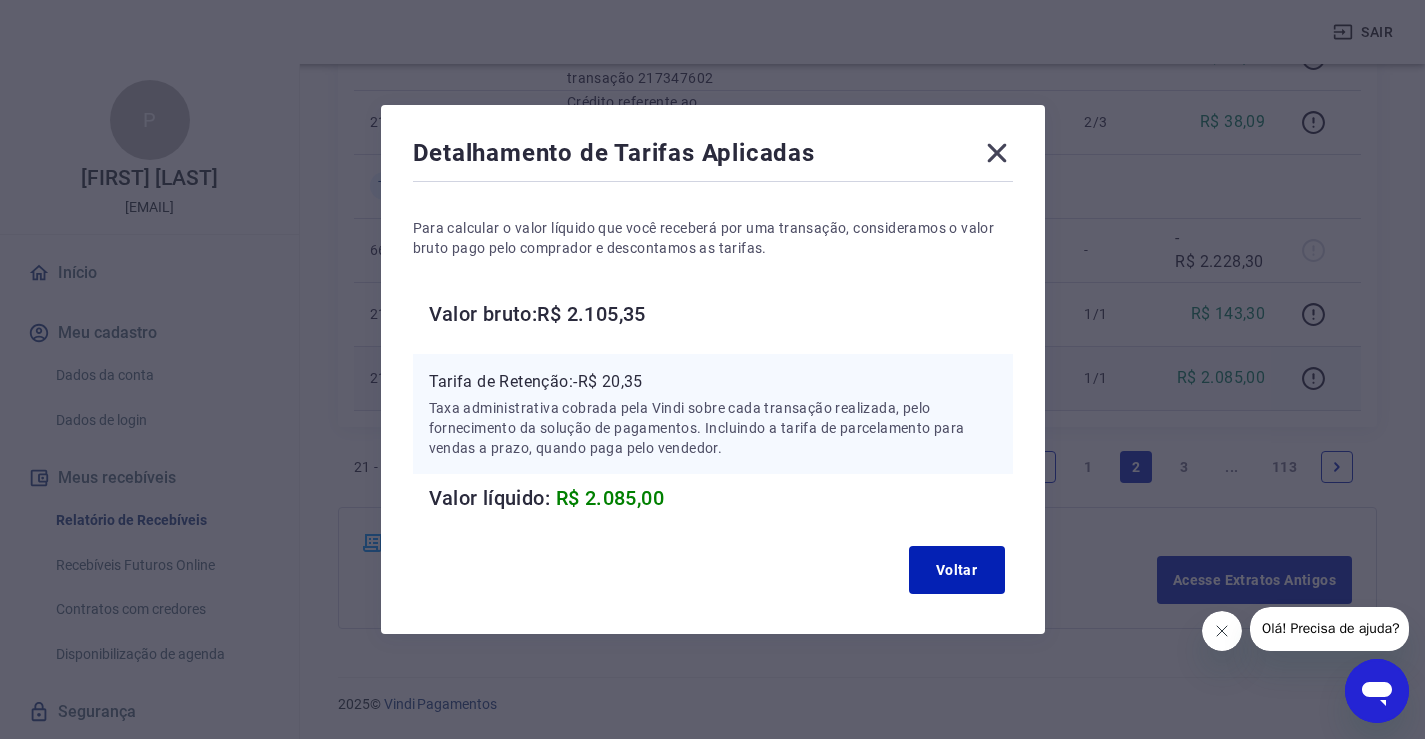 click 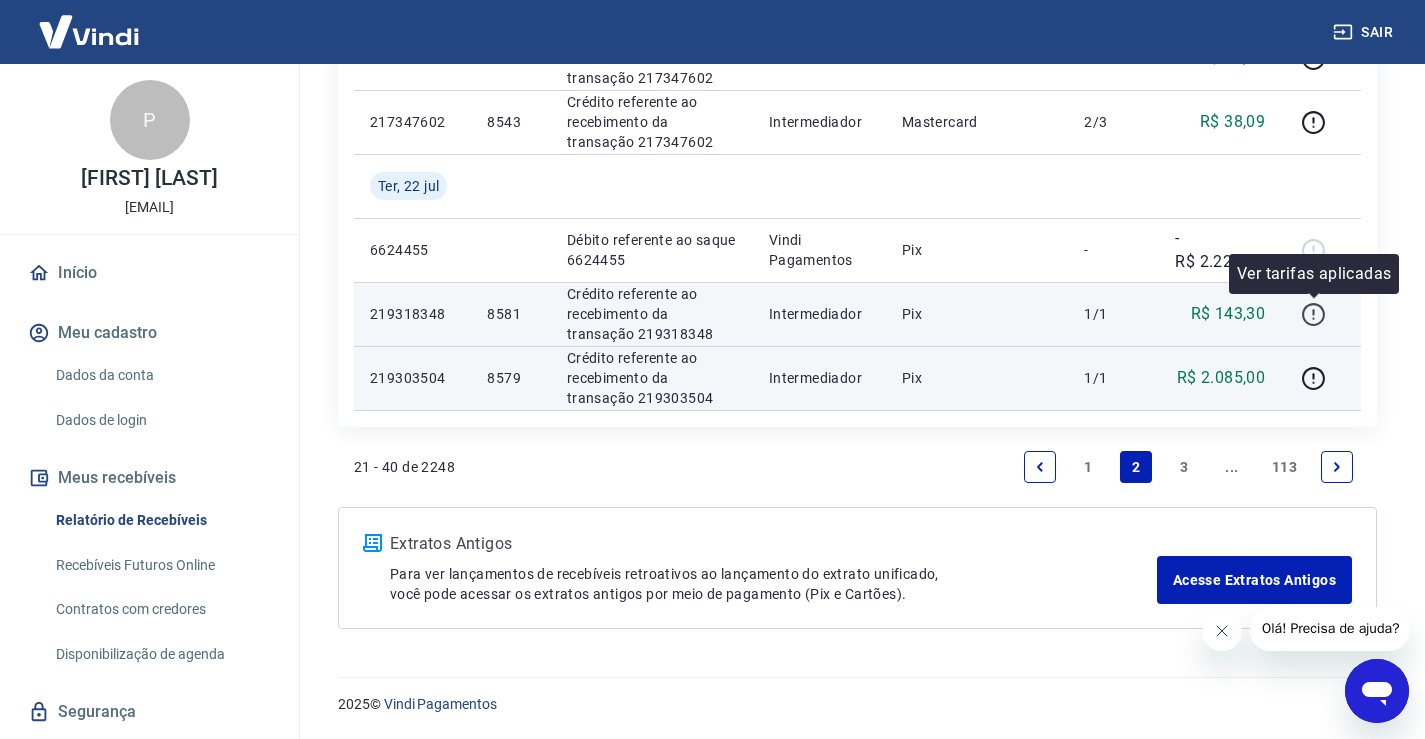 click 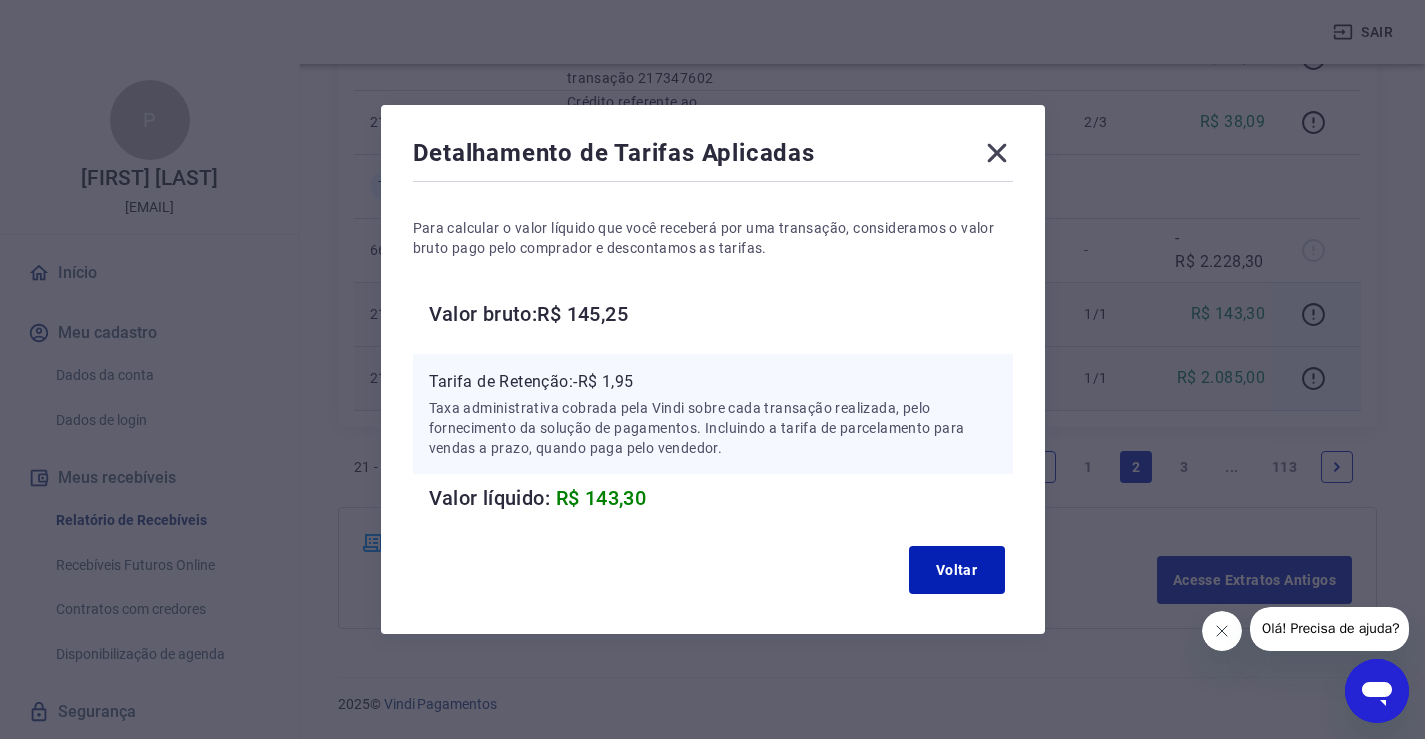 click 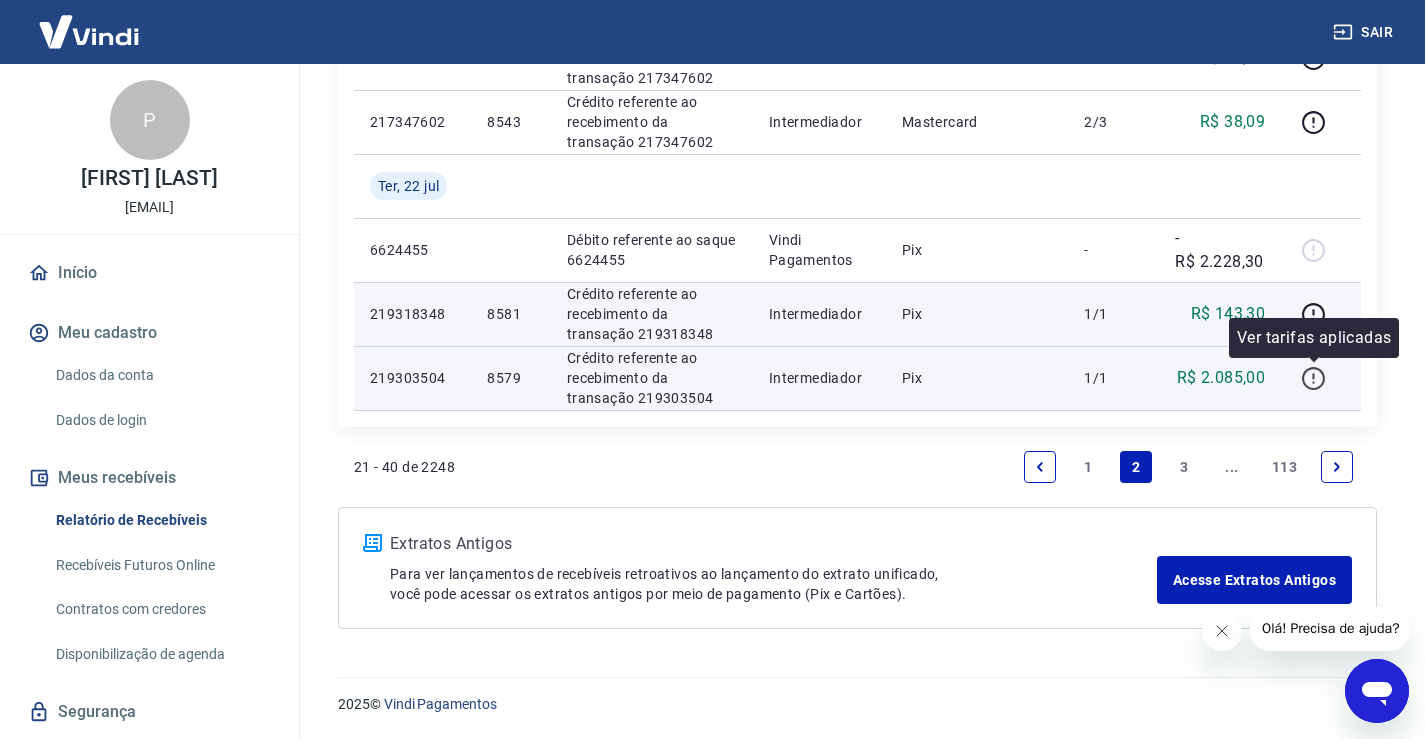 click 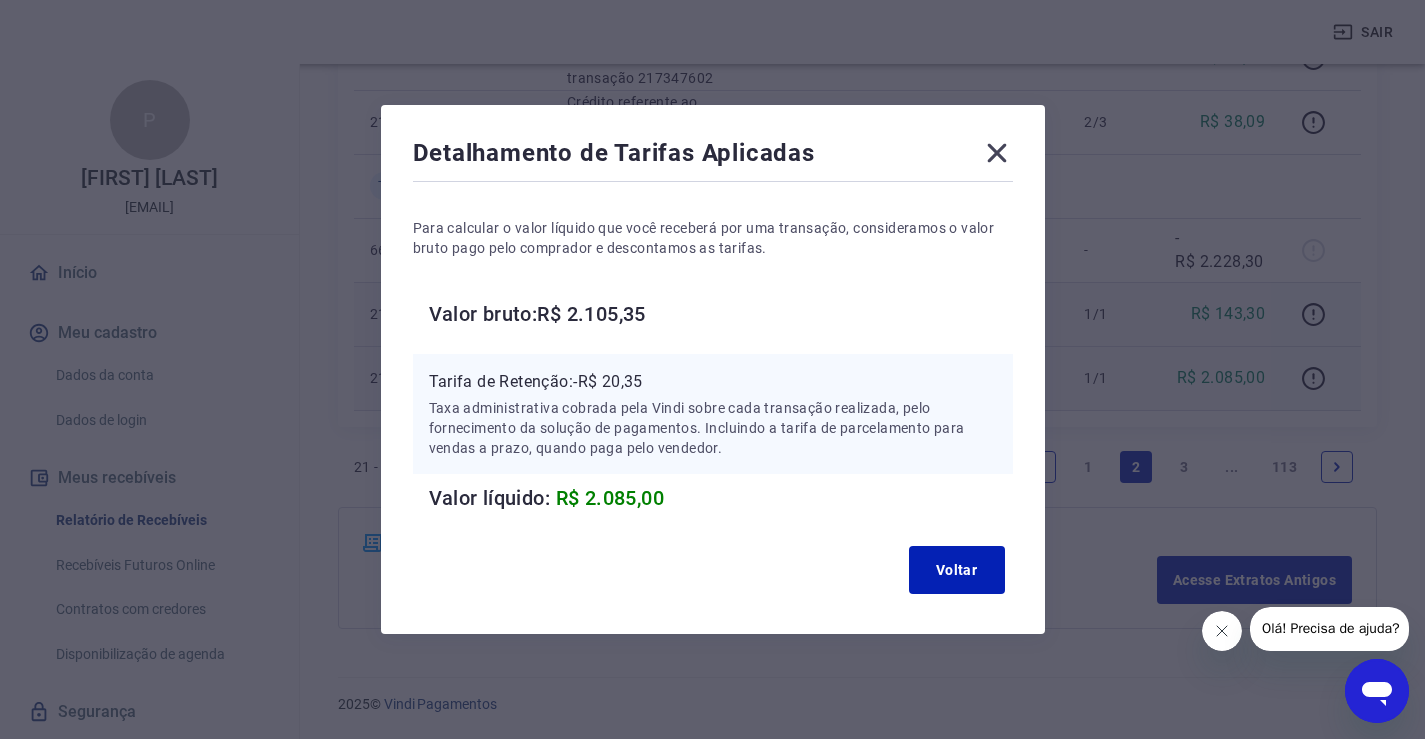 click 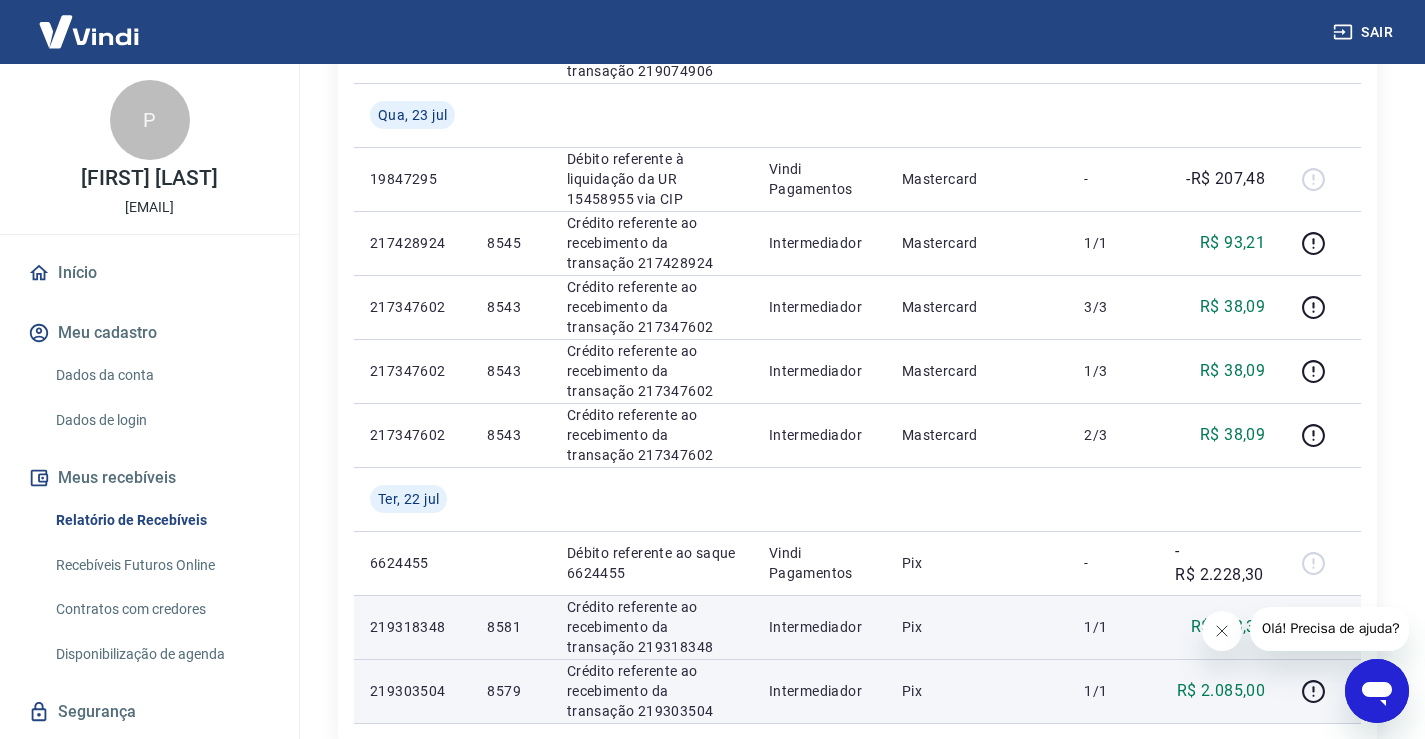 scroll, scrollTop: 1202, scrollLeft: 0, axis: vertical 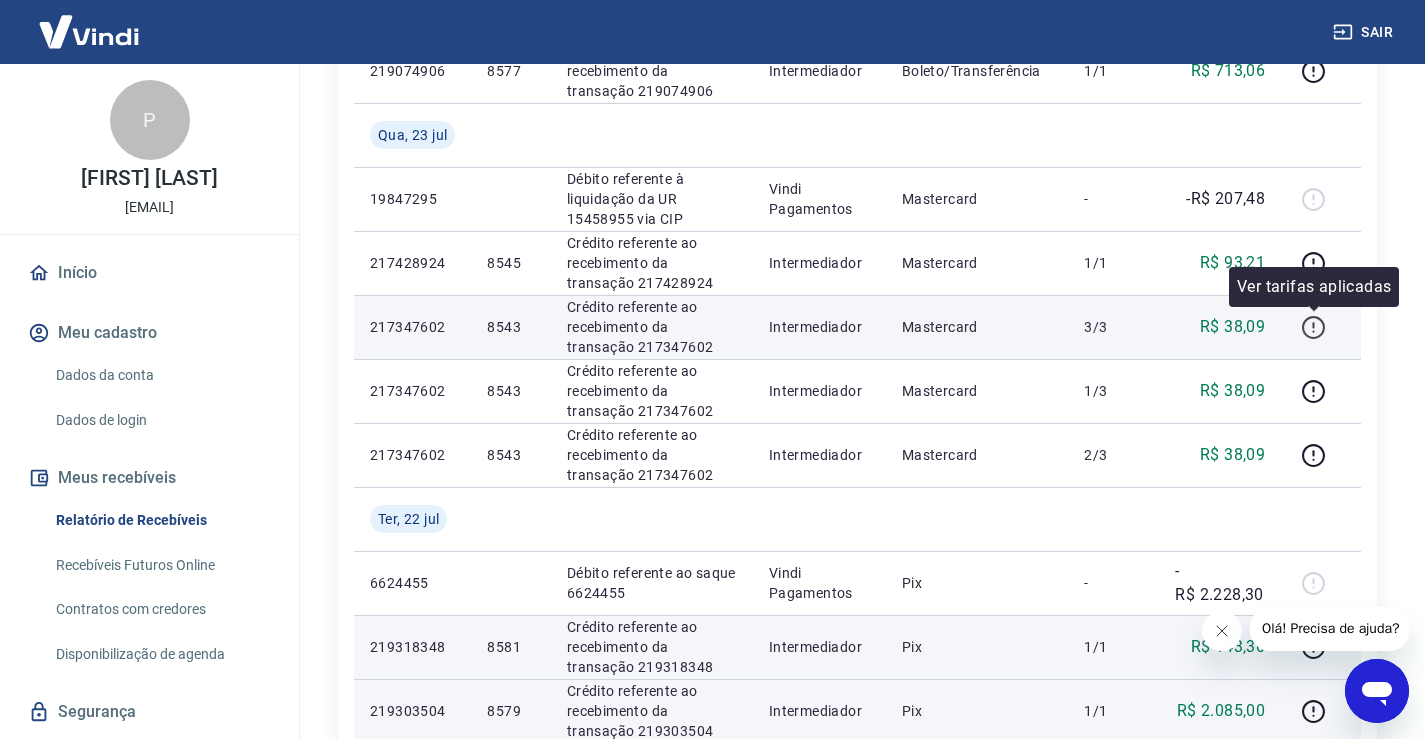 click 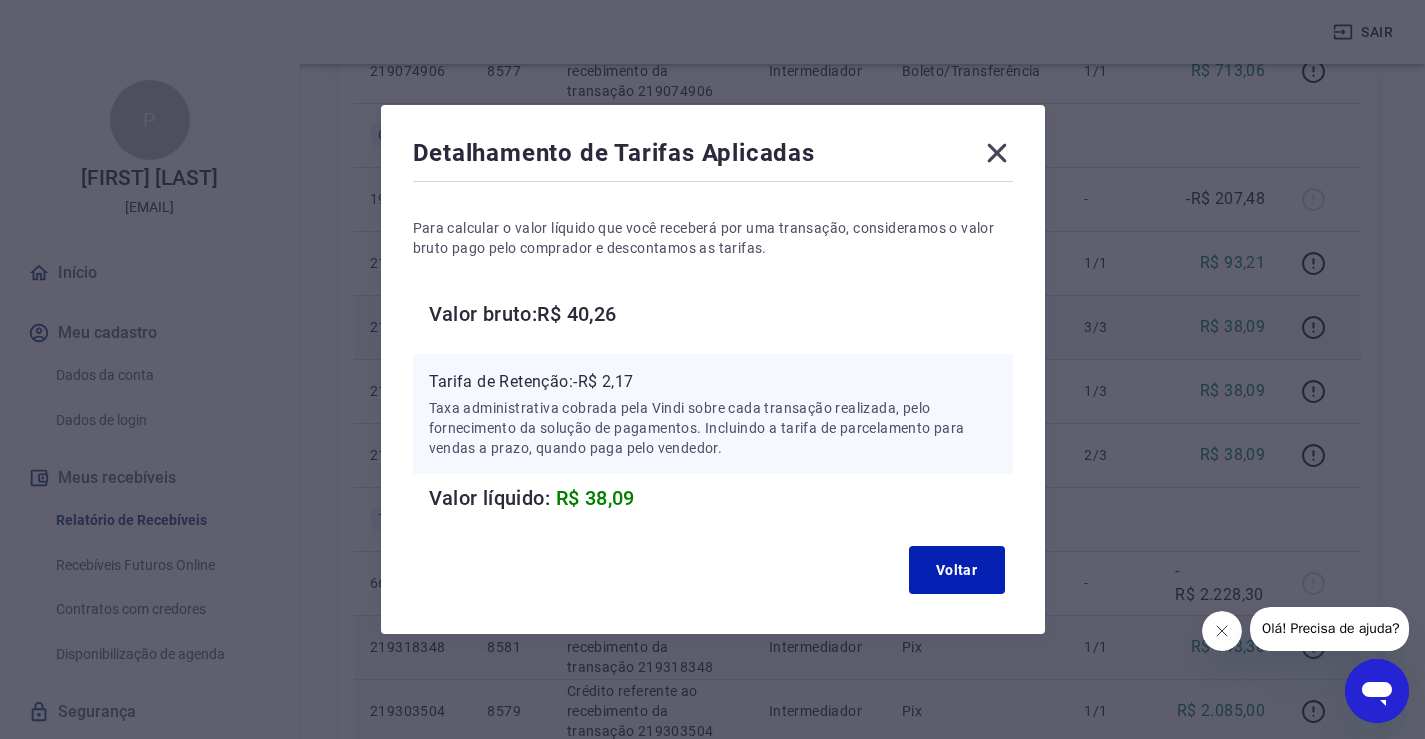 click 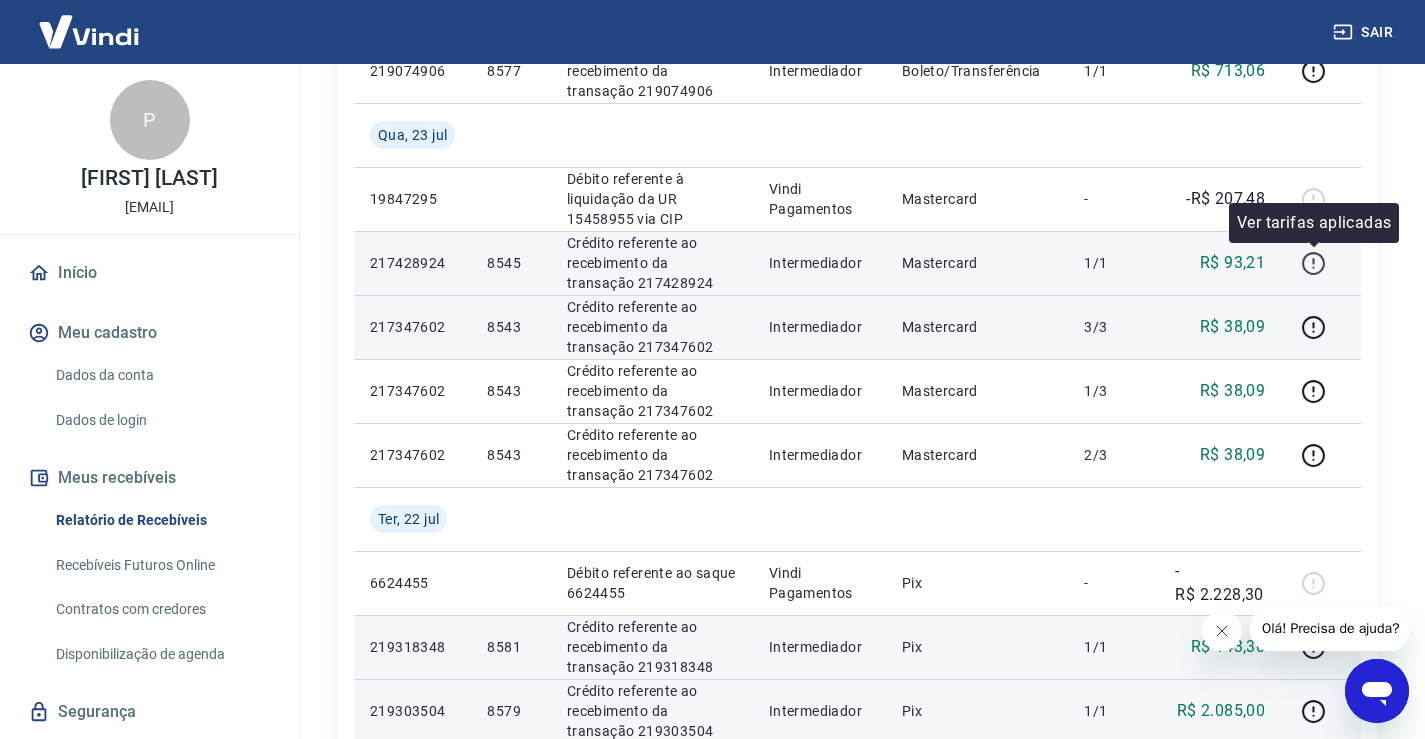 click 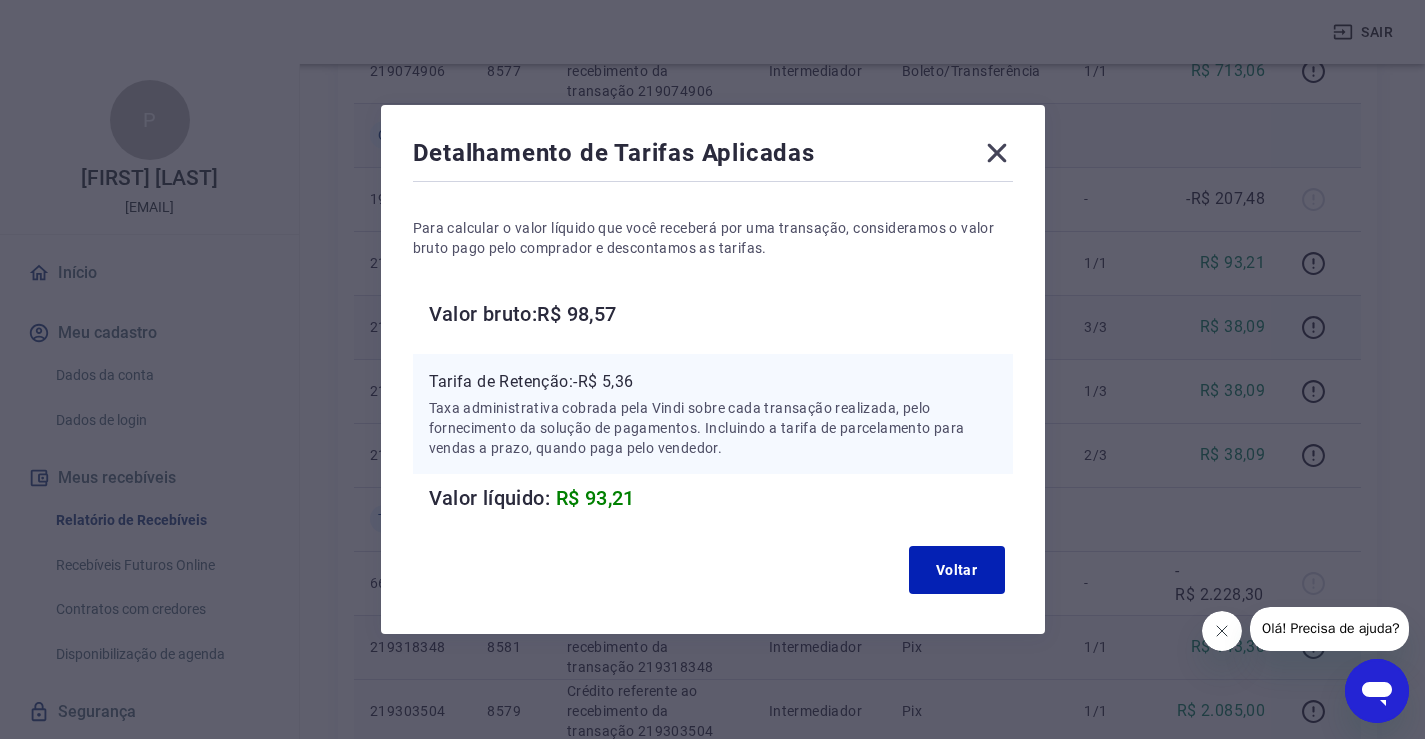 click 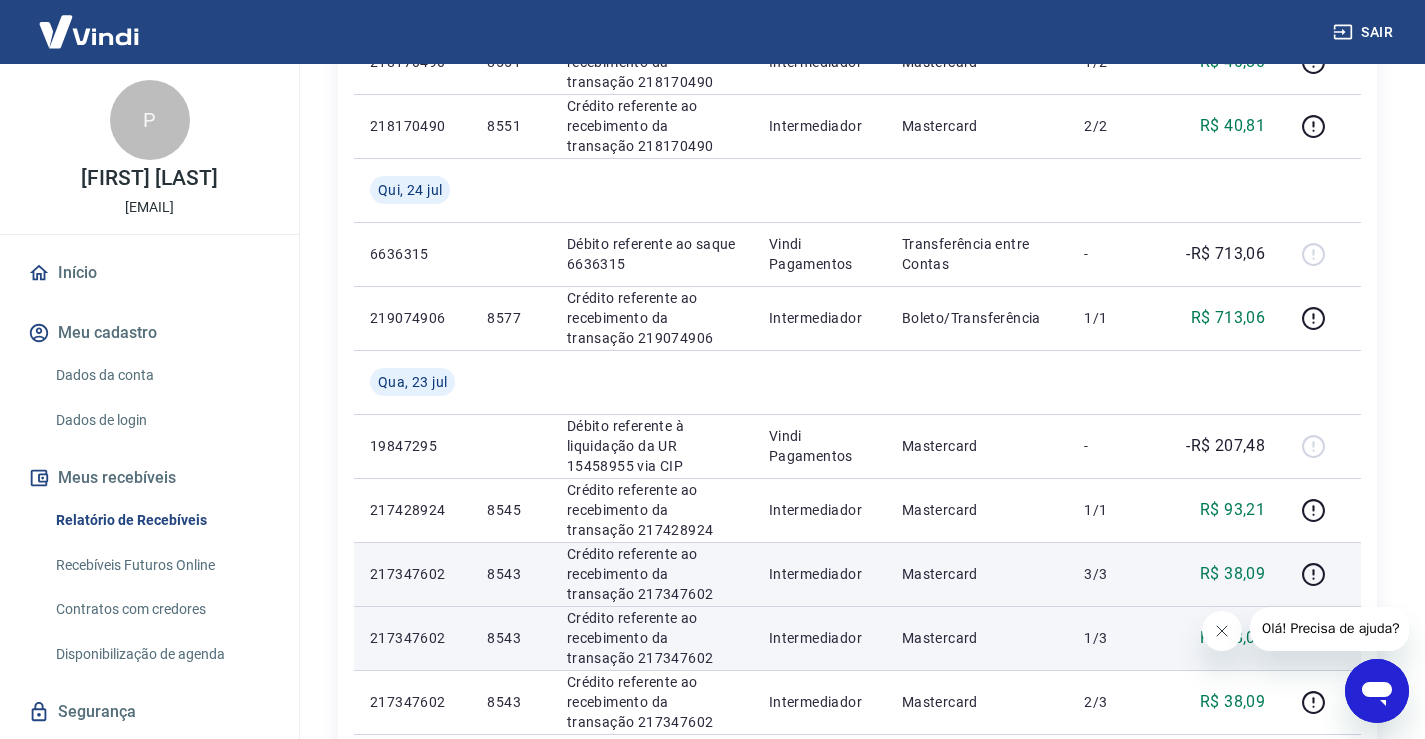 scroll, scrollTop: 935, scrollLeft: 0, axis: vertical 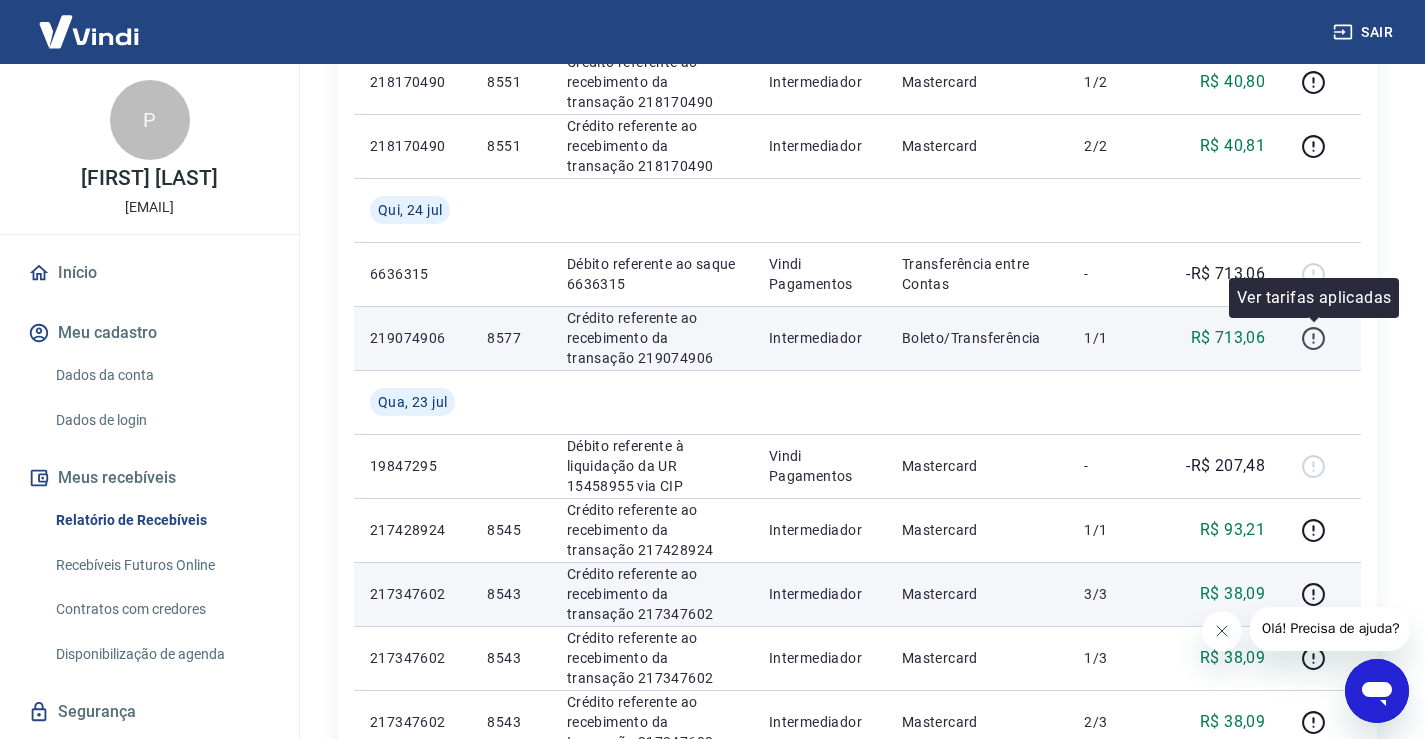 click 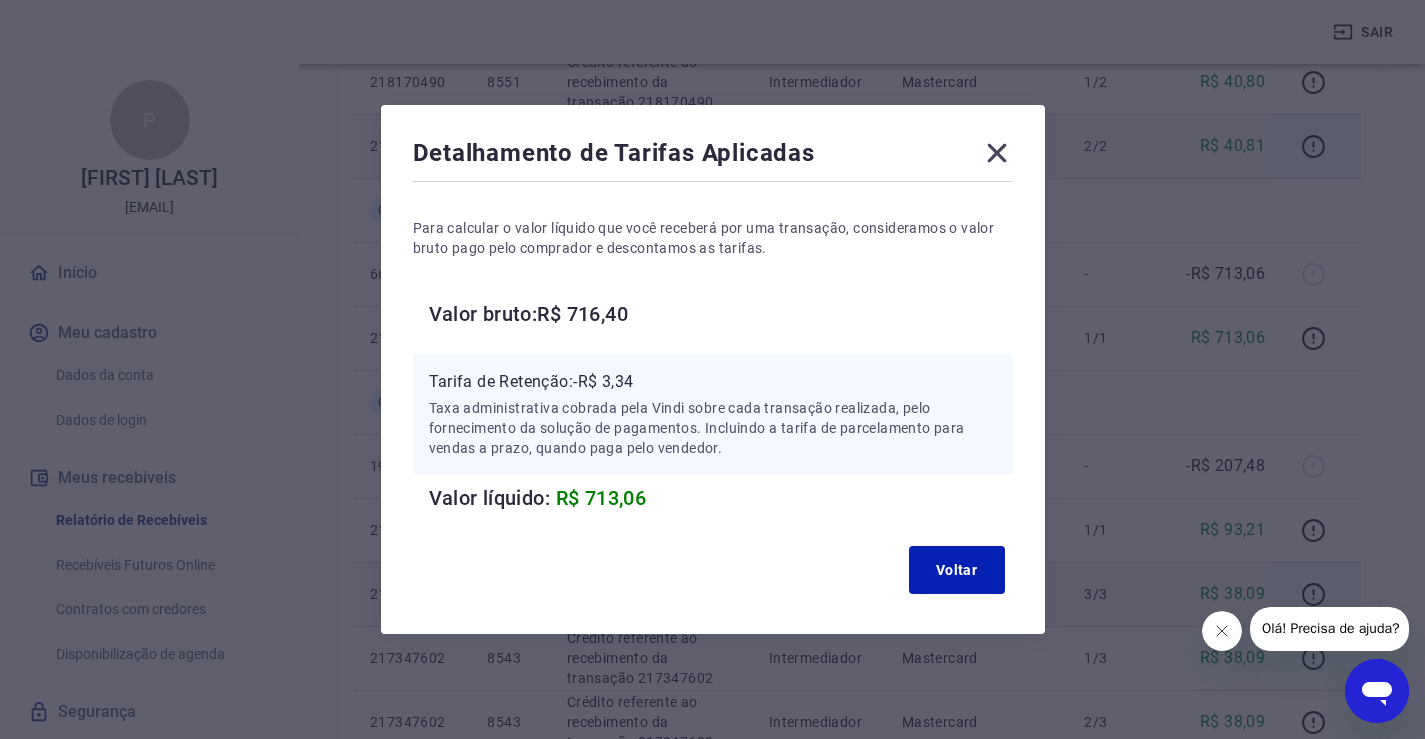 click 